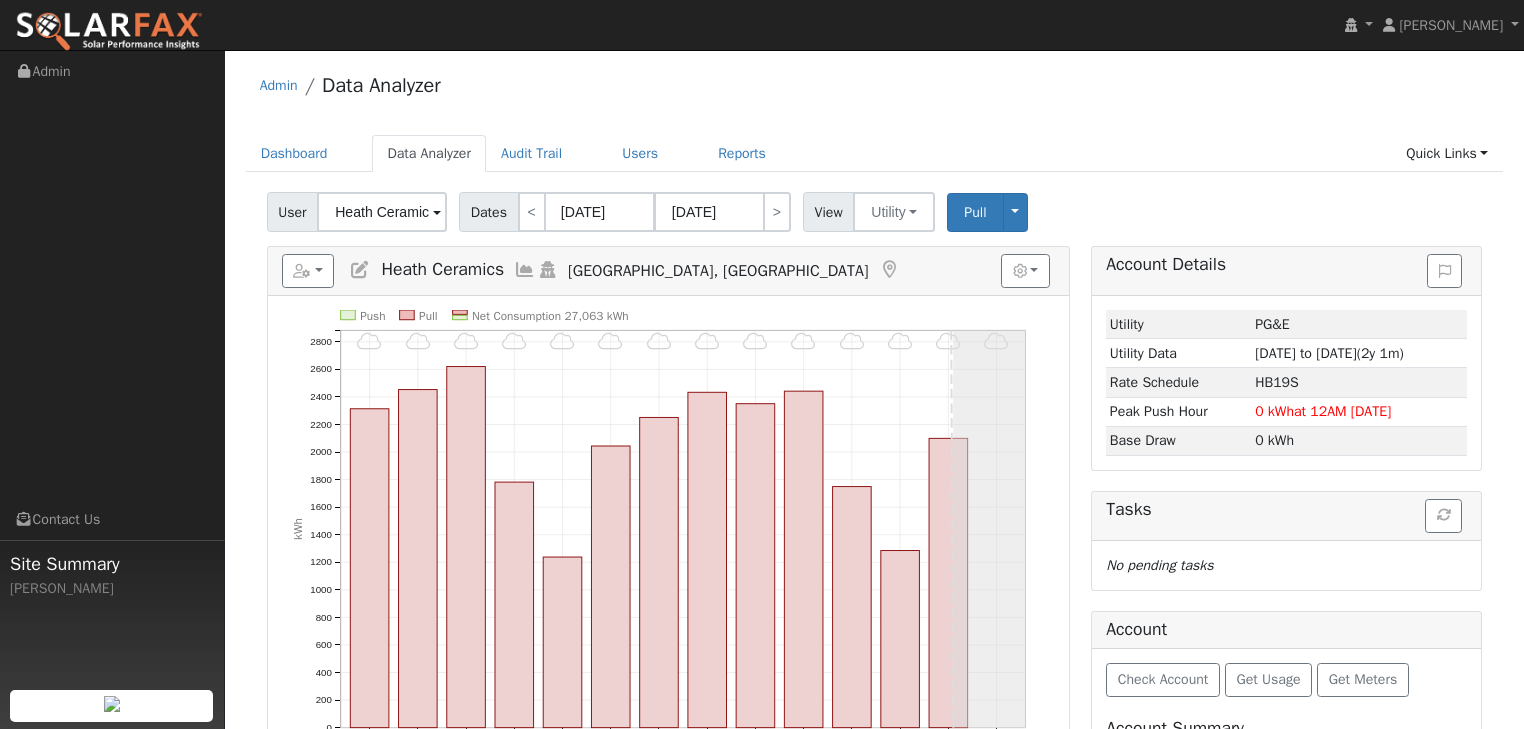 scroll, scrollTop: 231, scrollLeft: 0, axis: vertical 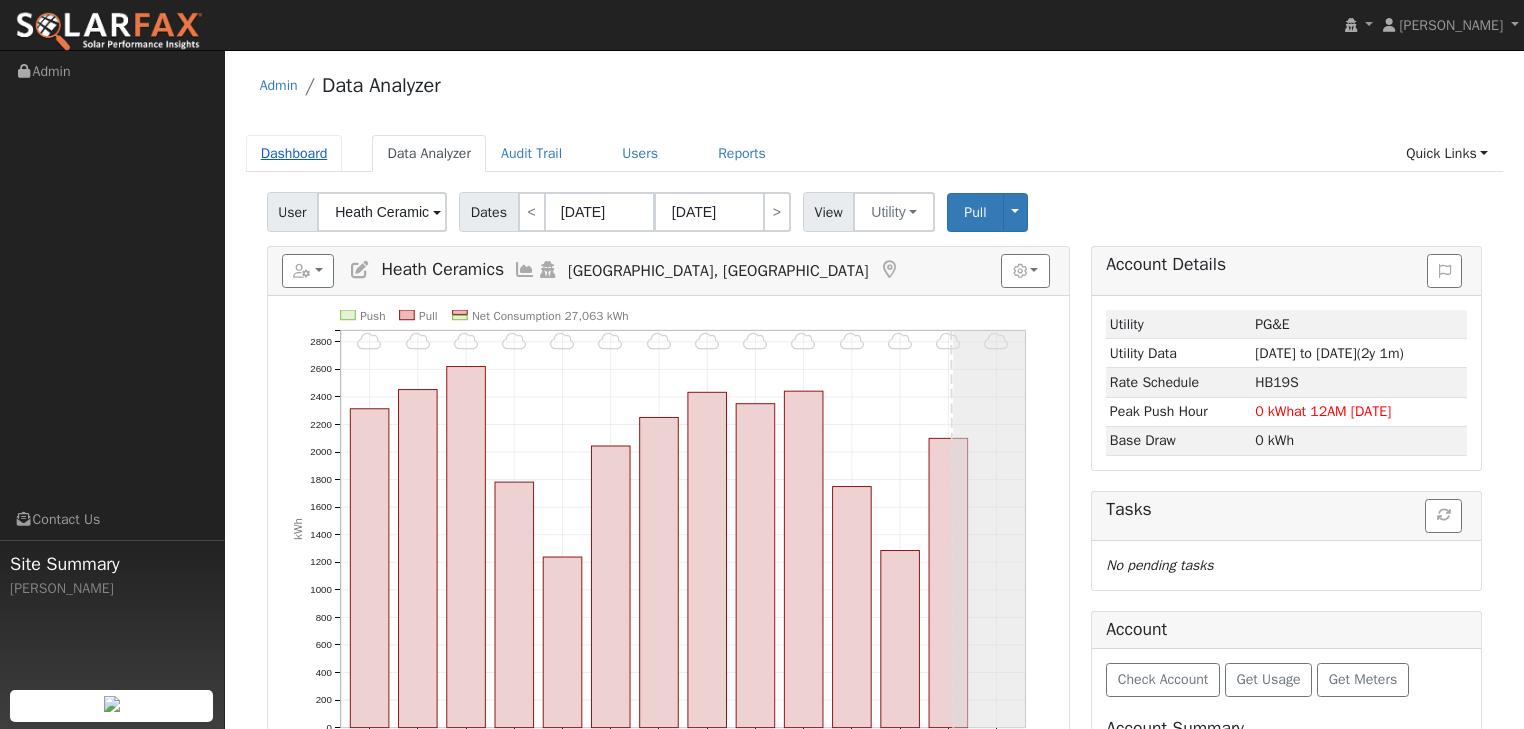 click on "Dashboard" at bounding box center [294, 153] 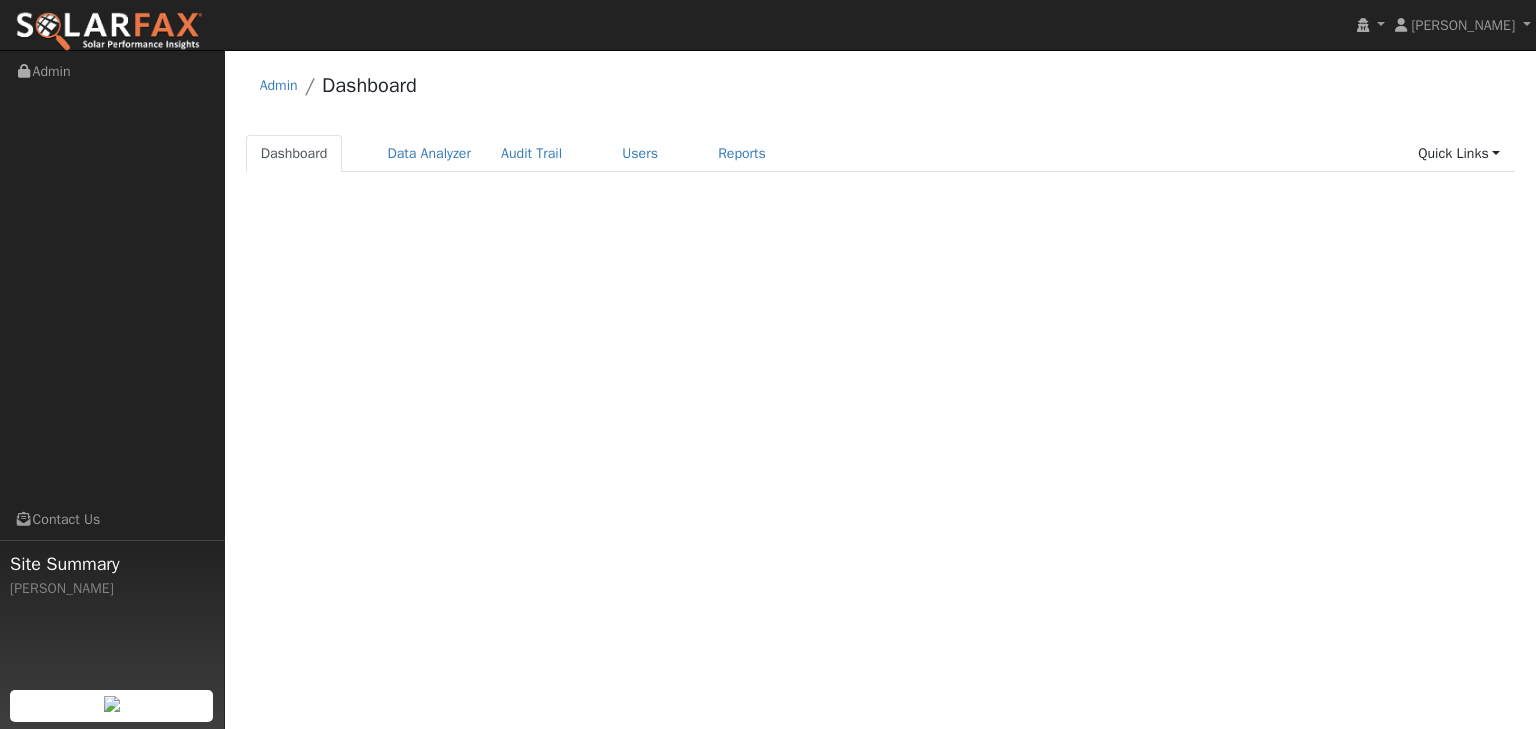 scroll, scrollTop: 0, scrollLeft: 0, axis: both 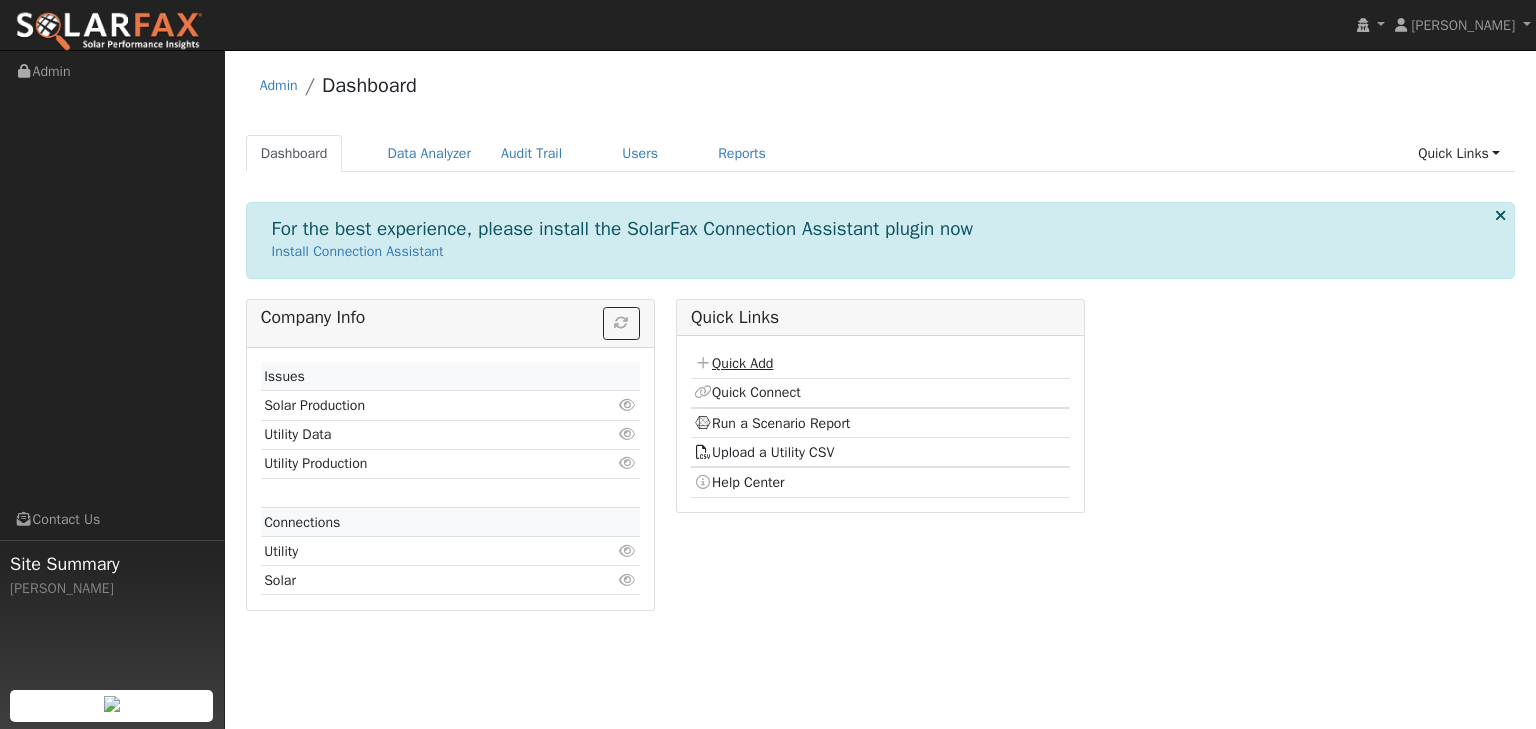 click on "Quick Add" at bounding box center [733, 363] 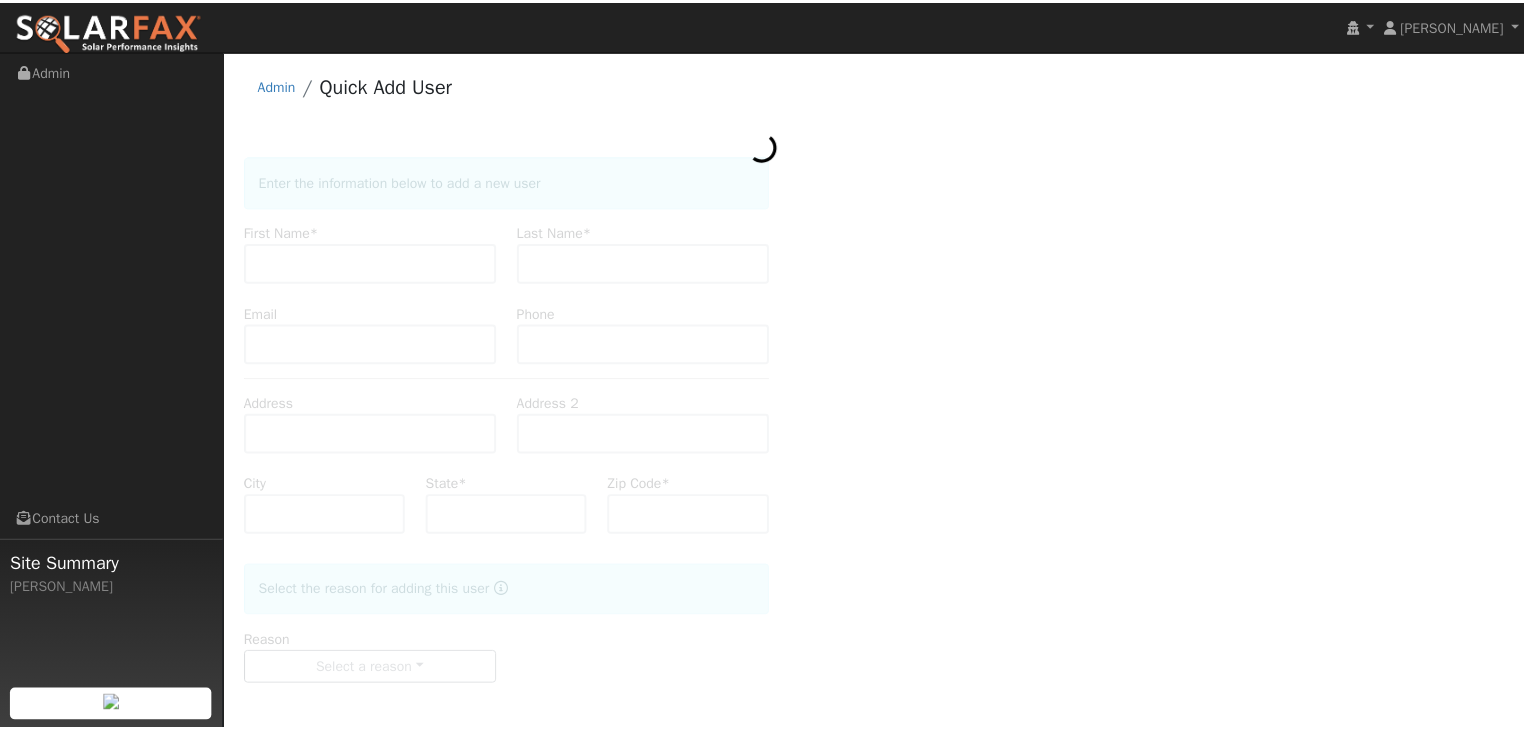 scroll, scrollTop: 0, scrollLeft: 0, axis: both 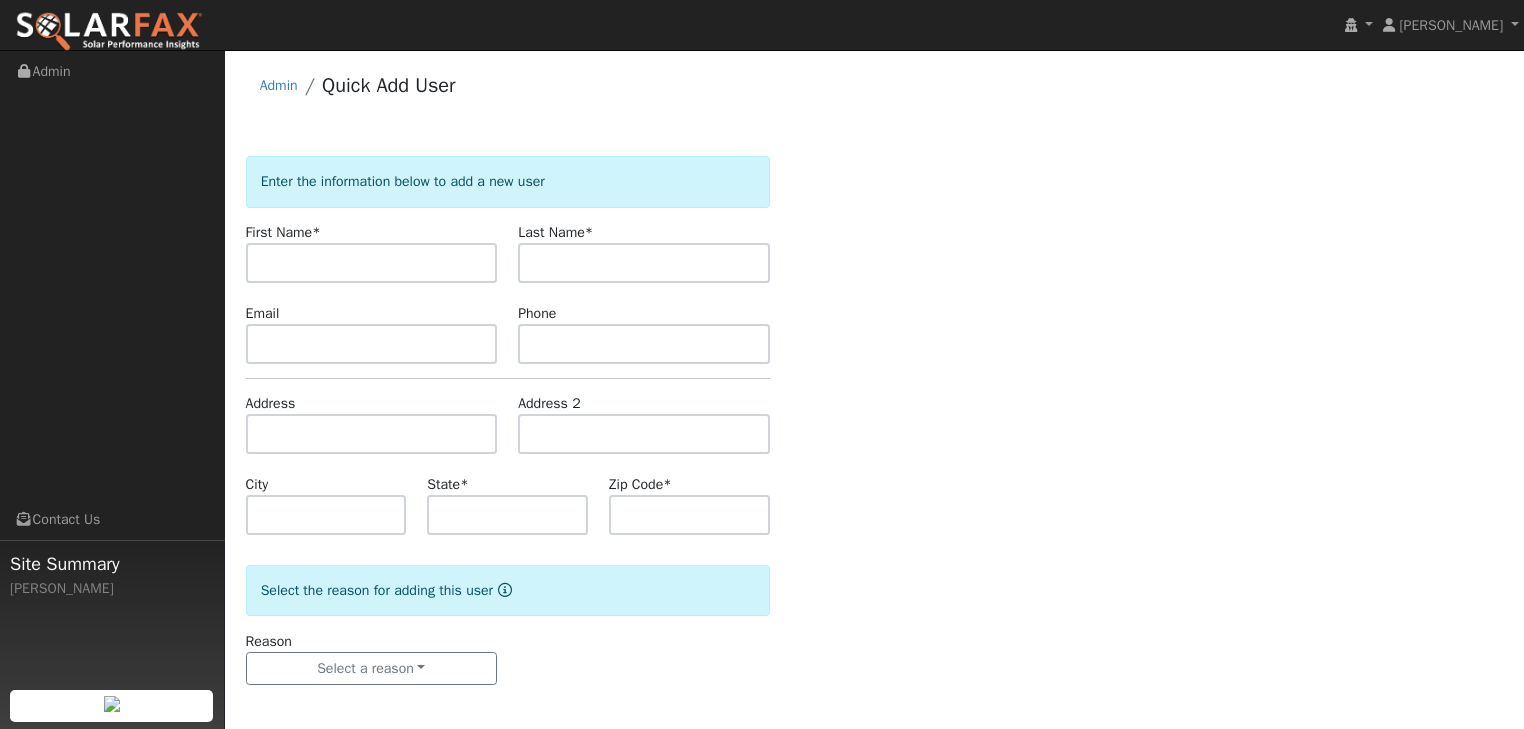click at bounding box center (372, 263) 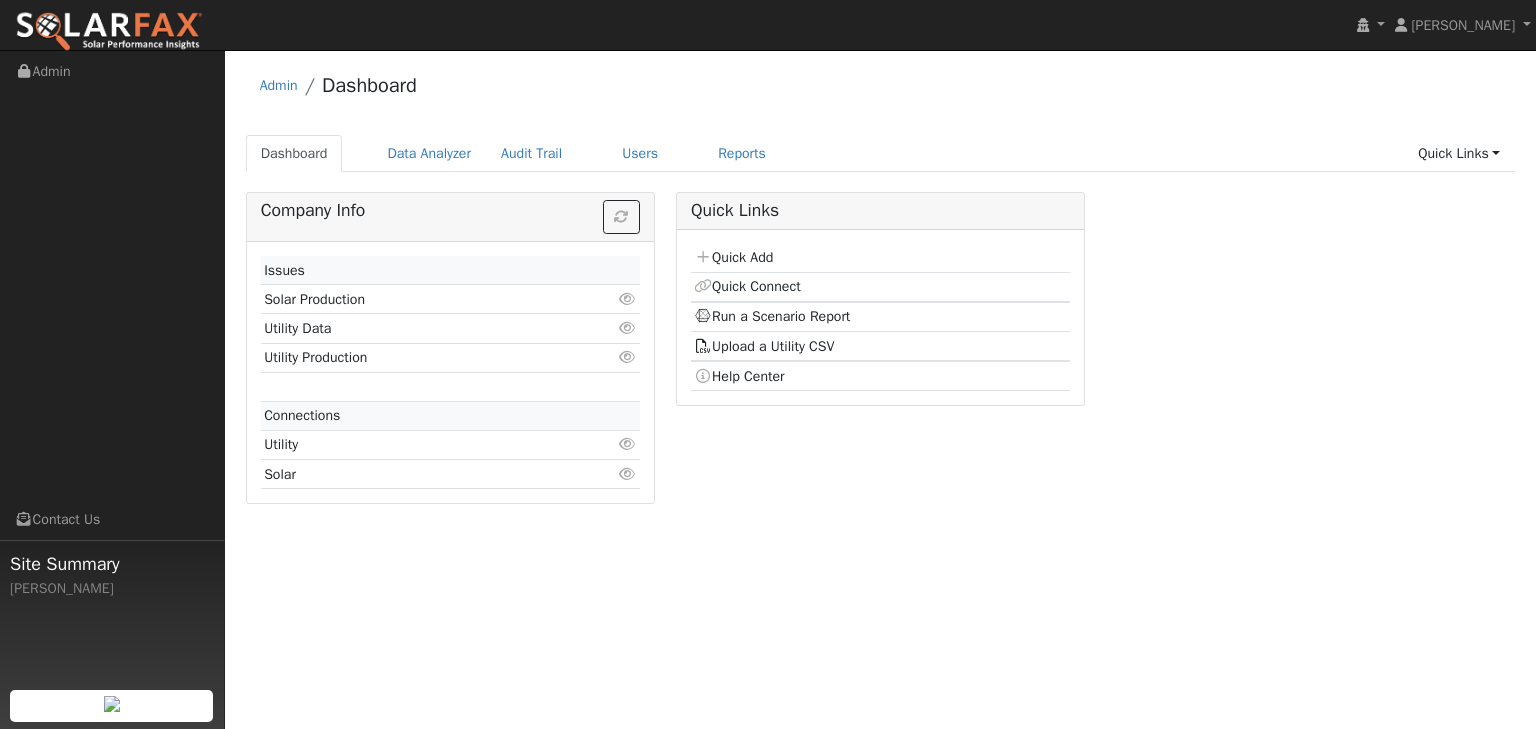 scroll, scrollTop: 0, scrollLeft: 0, axis: both 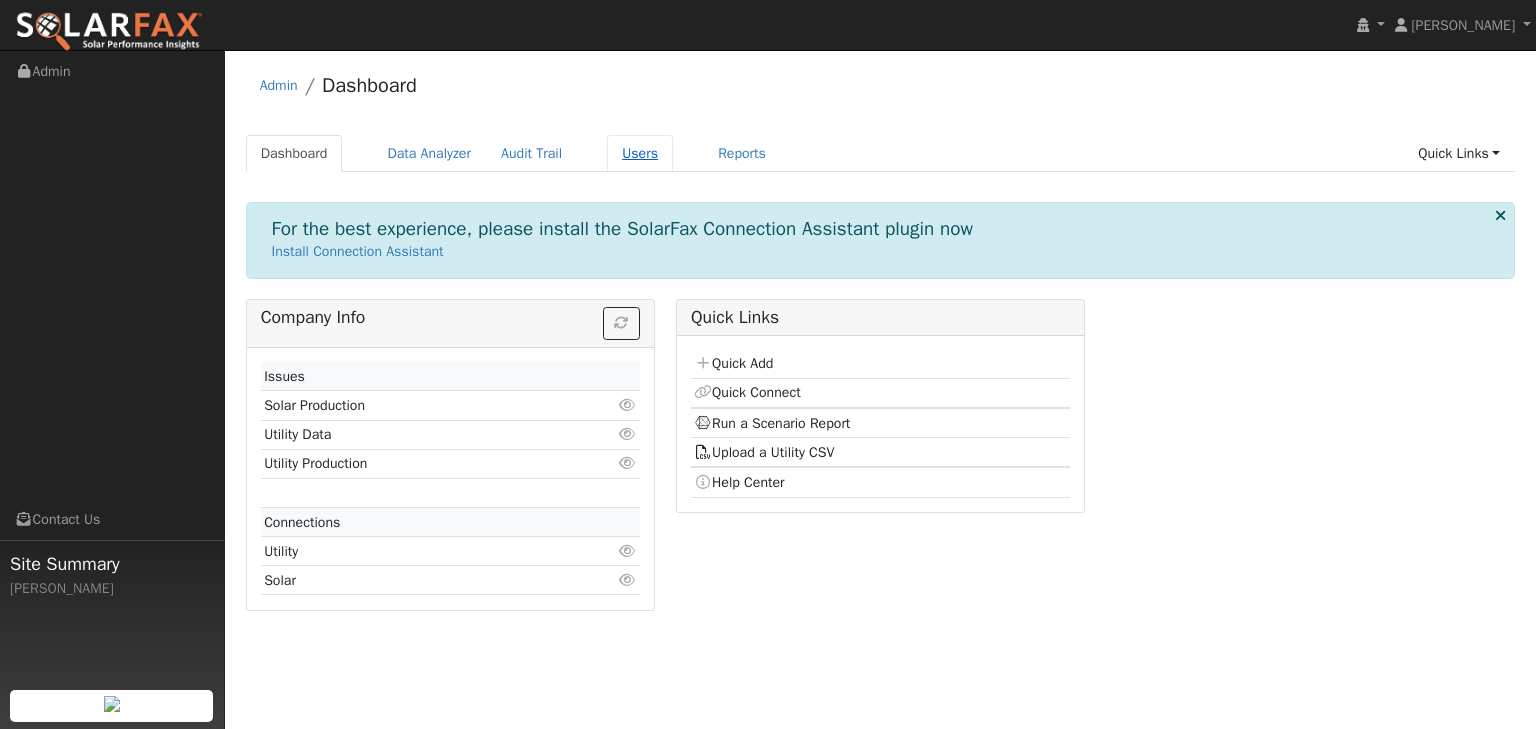 click on "Users" at bounding box center [640, 153] 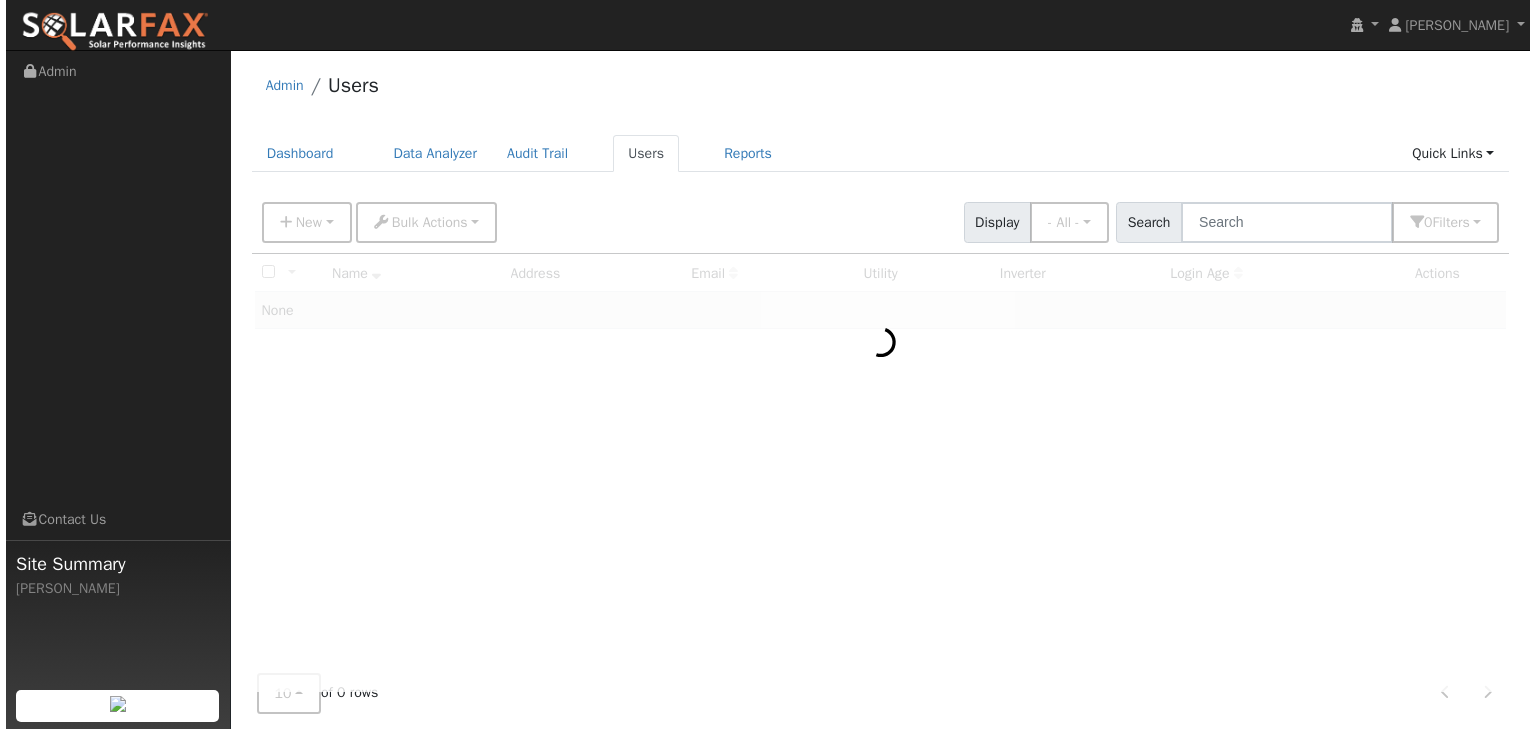 scroll, scrollTop: 0, scrollLeft: 0, axis: both 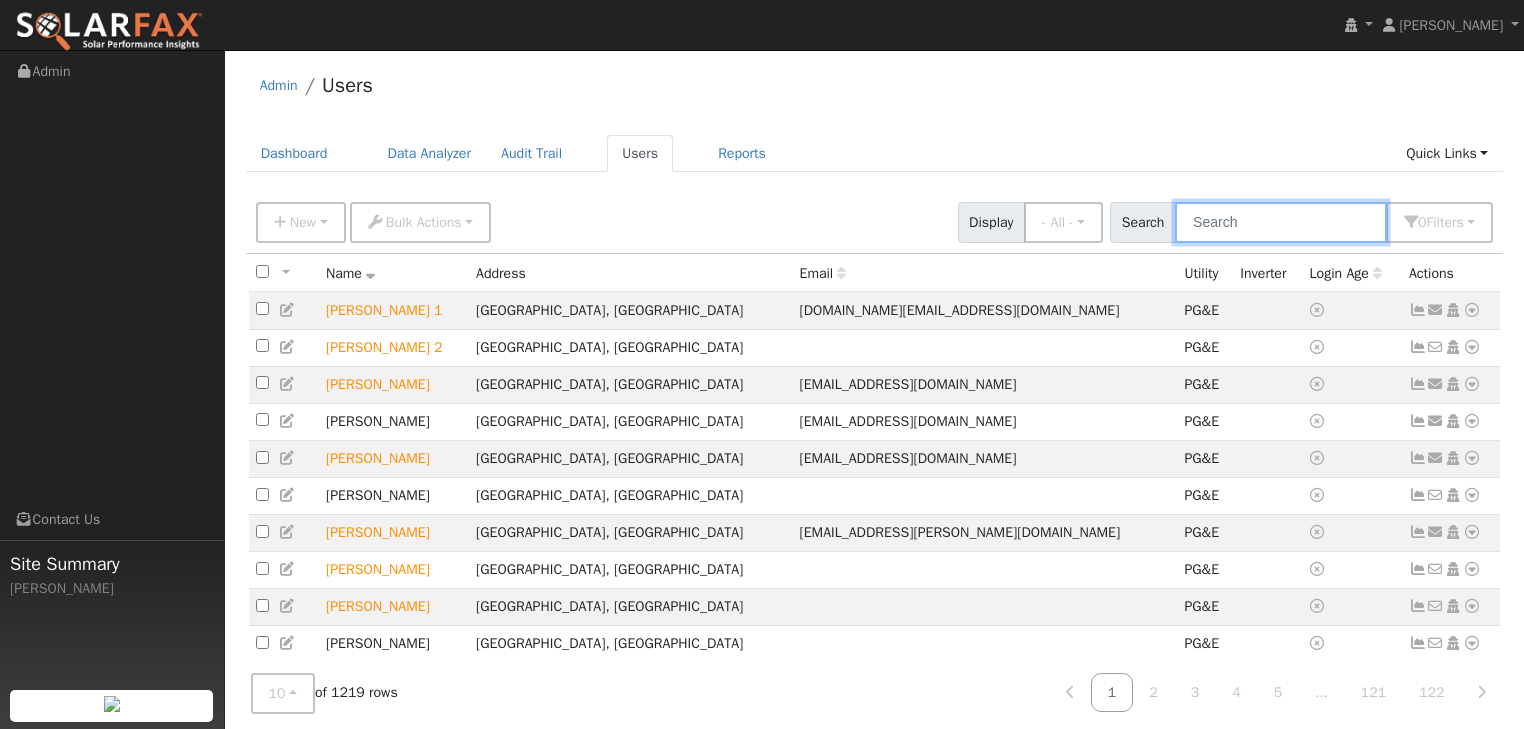 click at bounding box center [1281, 222] 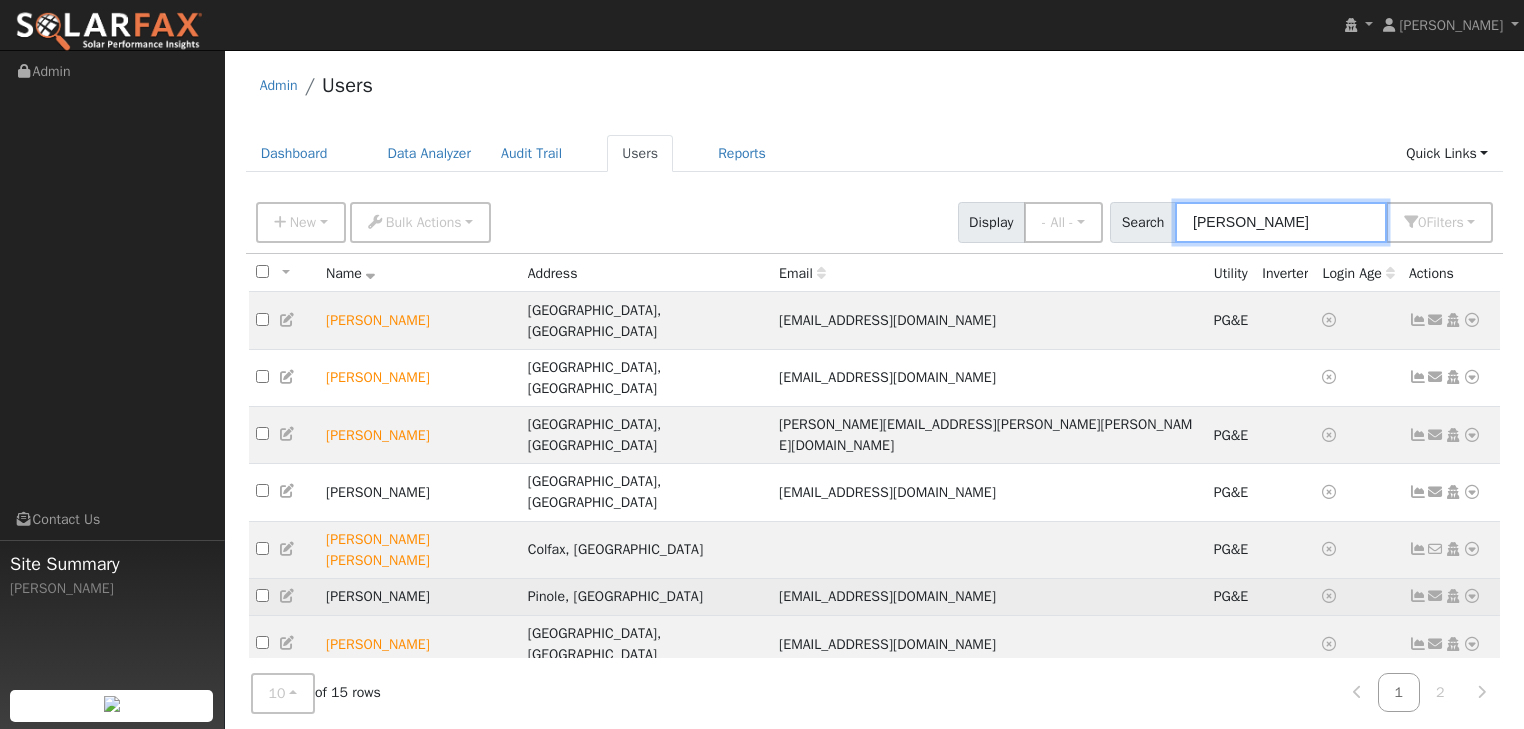 type on "[PERSON_NAME]" 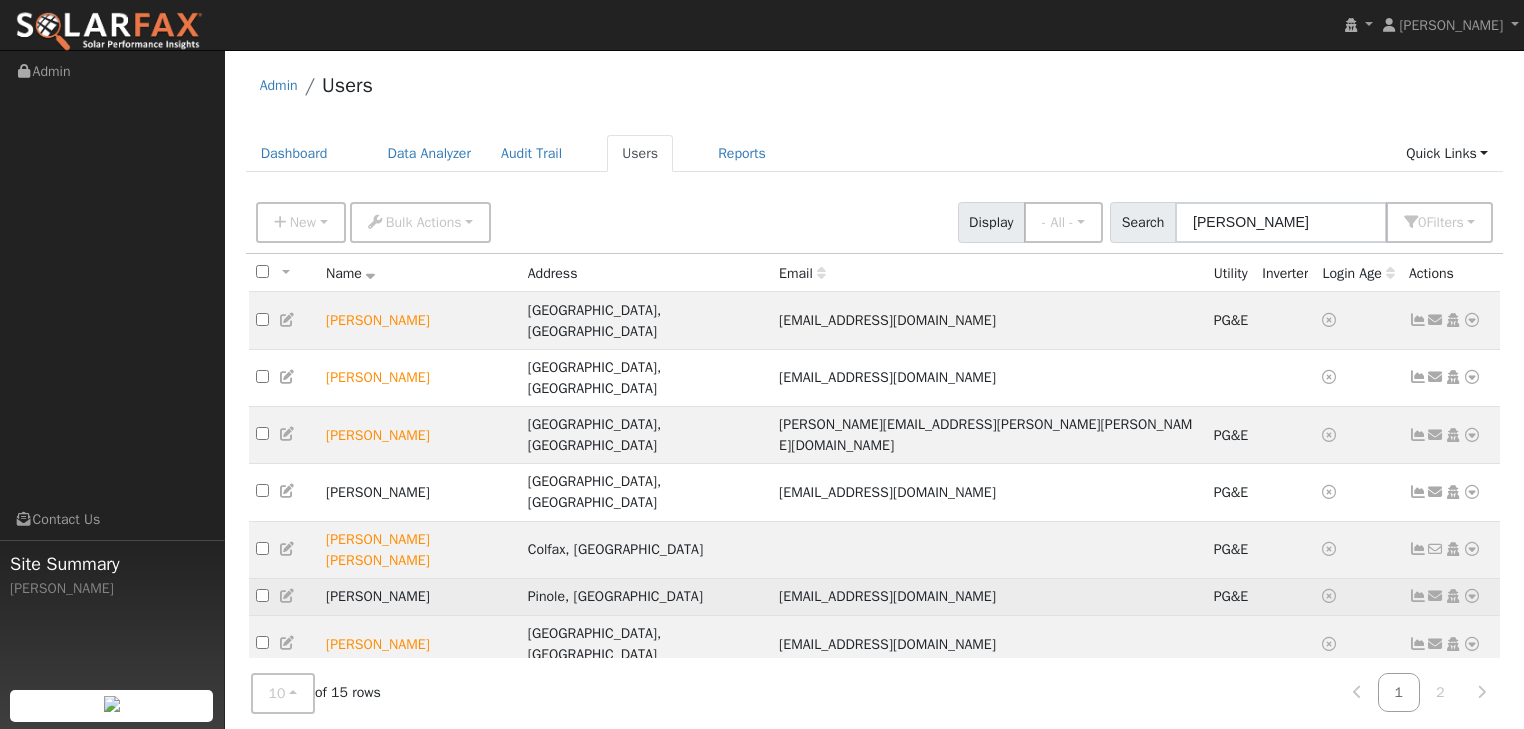 click at bounding box center (1472, 596) 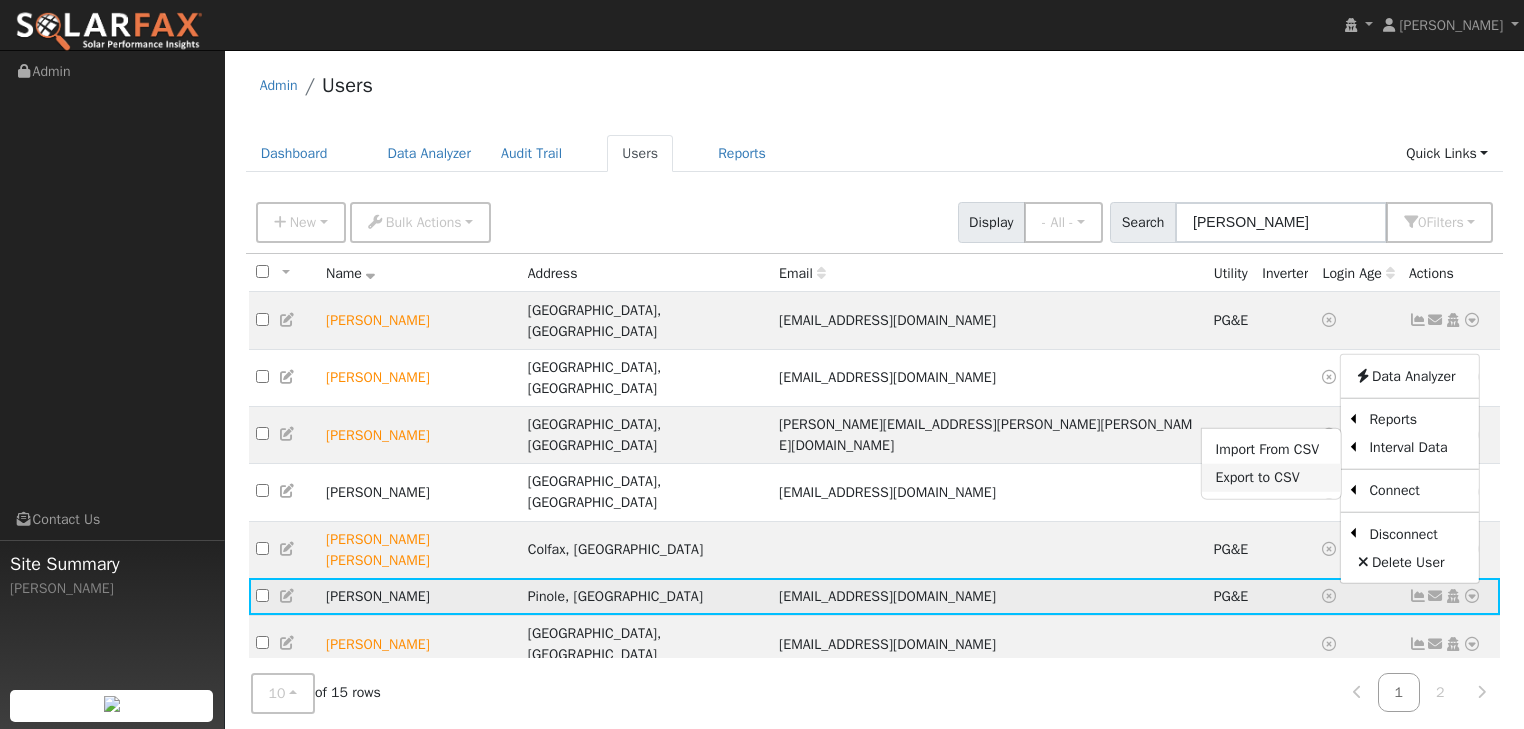 click on "Export to CSV" at bounding box center [1271, 478] 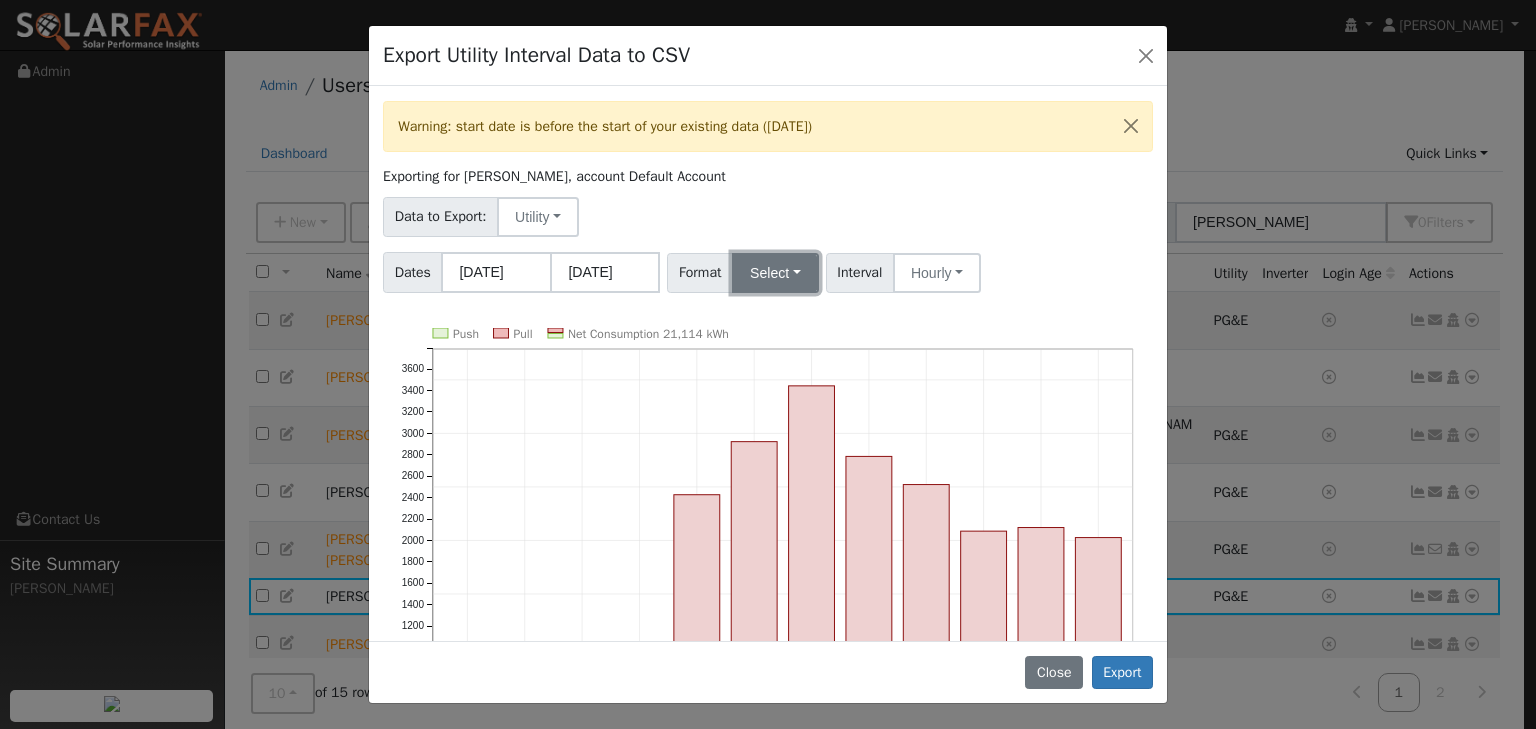 click on "Select" at bounding box center [775, 273] 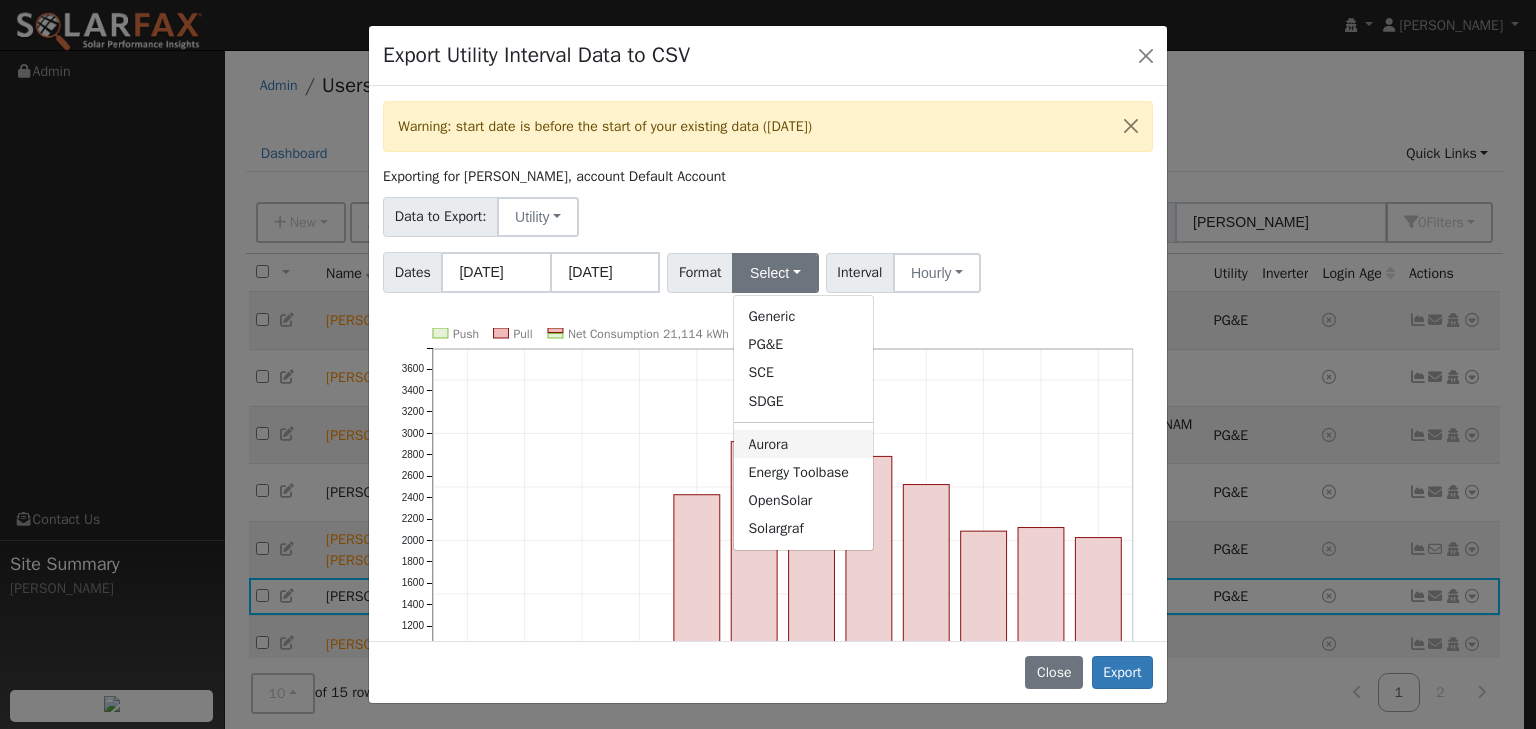 click on "Aurora" at bounding box center [803, 444] 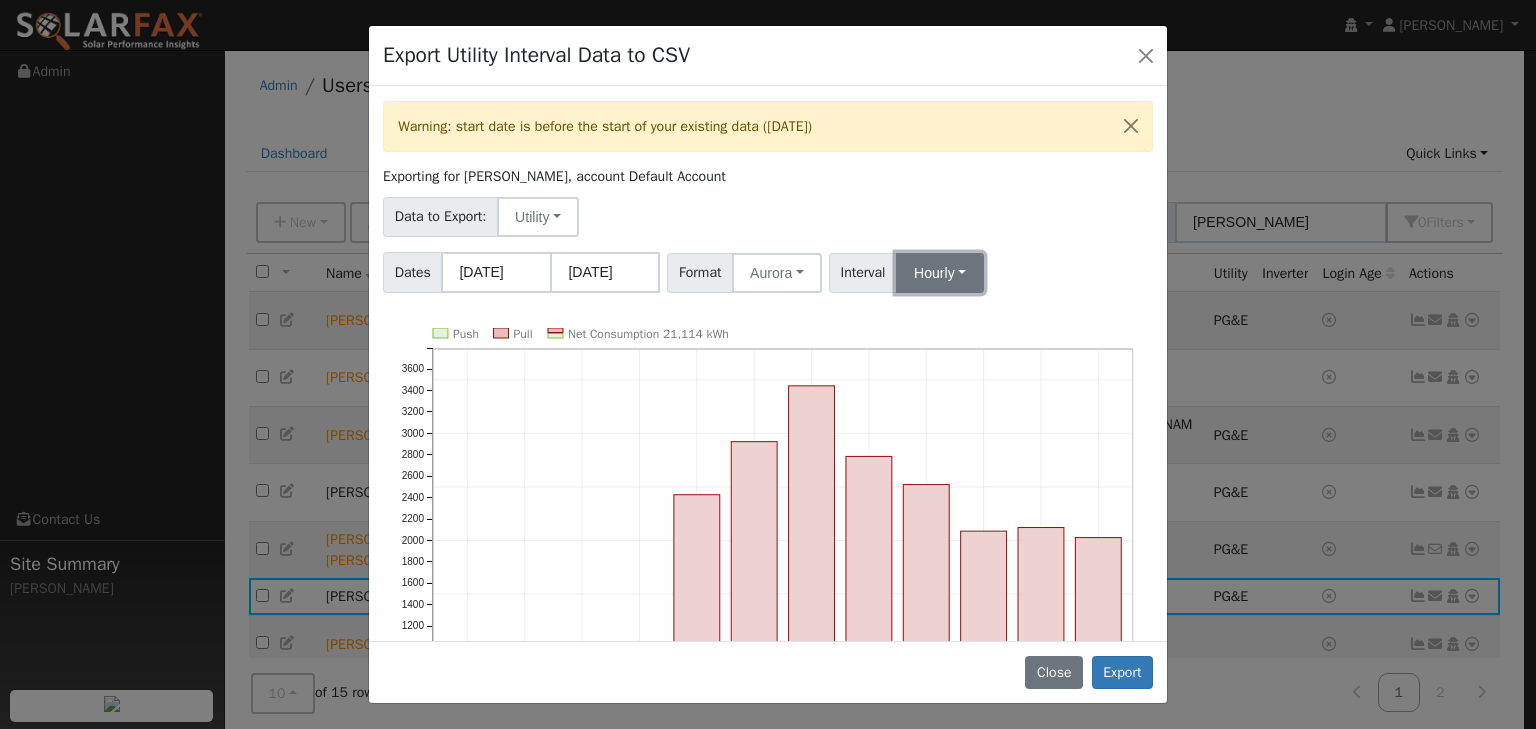 click on "Hourly" at bounding box center [940, 273] 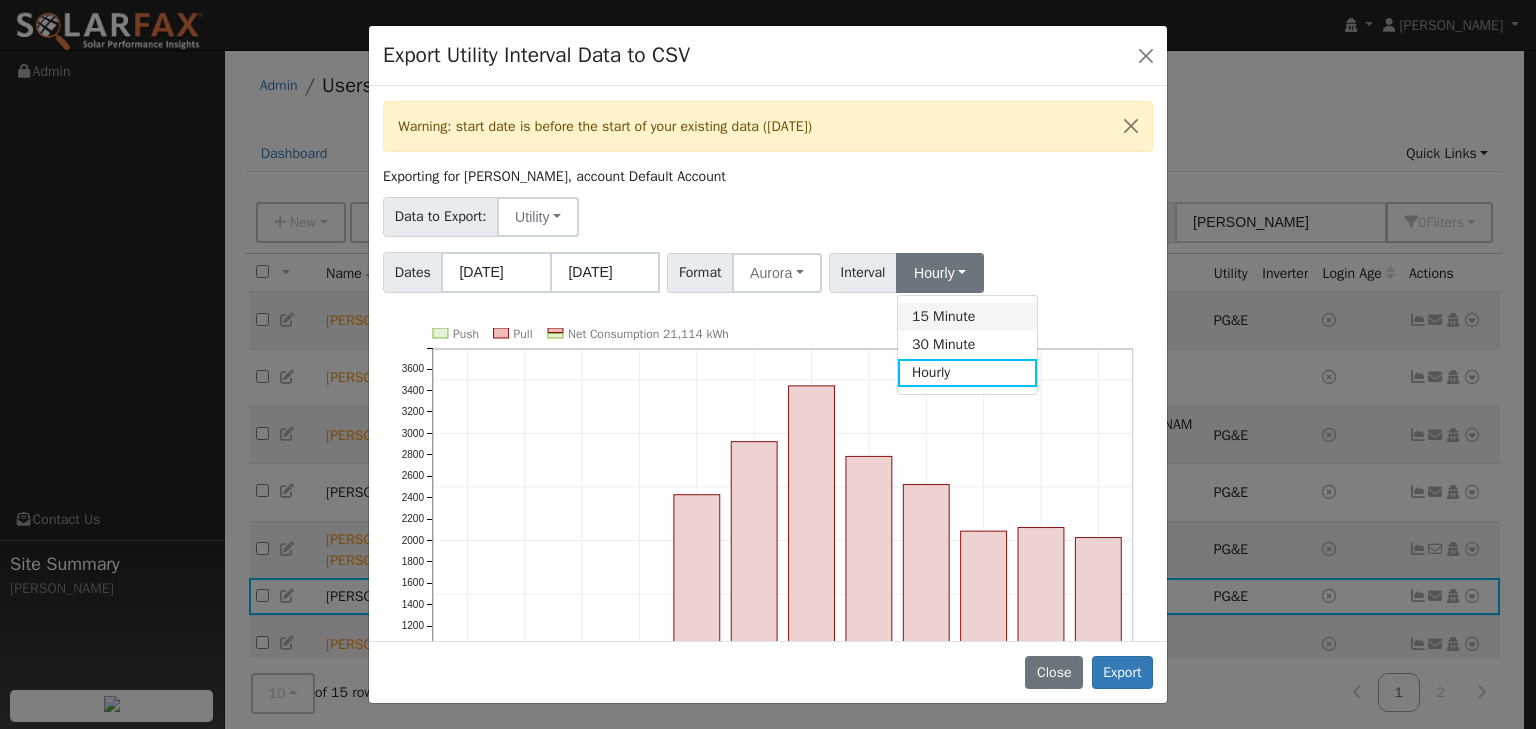 click on "15 Minute" at bounding box center (967, 317) 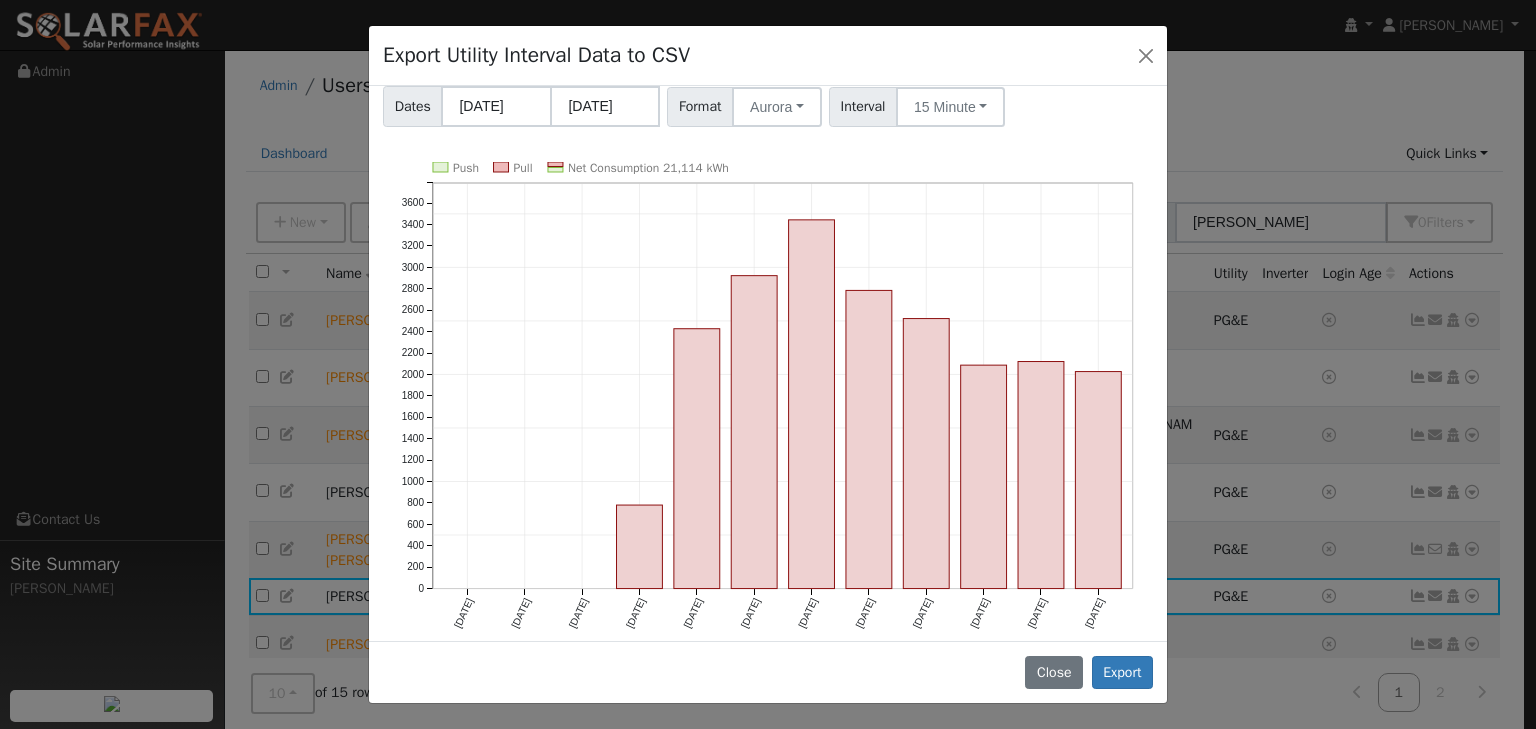 scroll, scrollTop: 175, scrollLeft: 0, axis: vertical 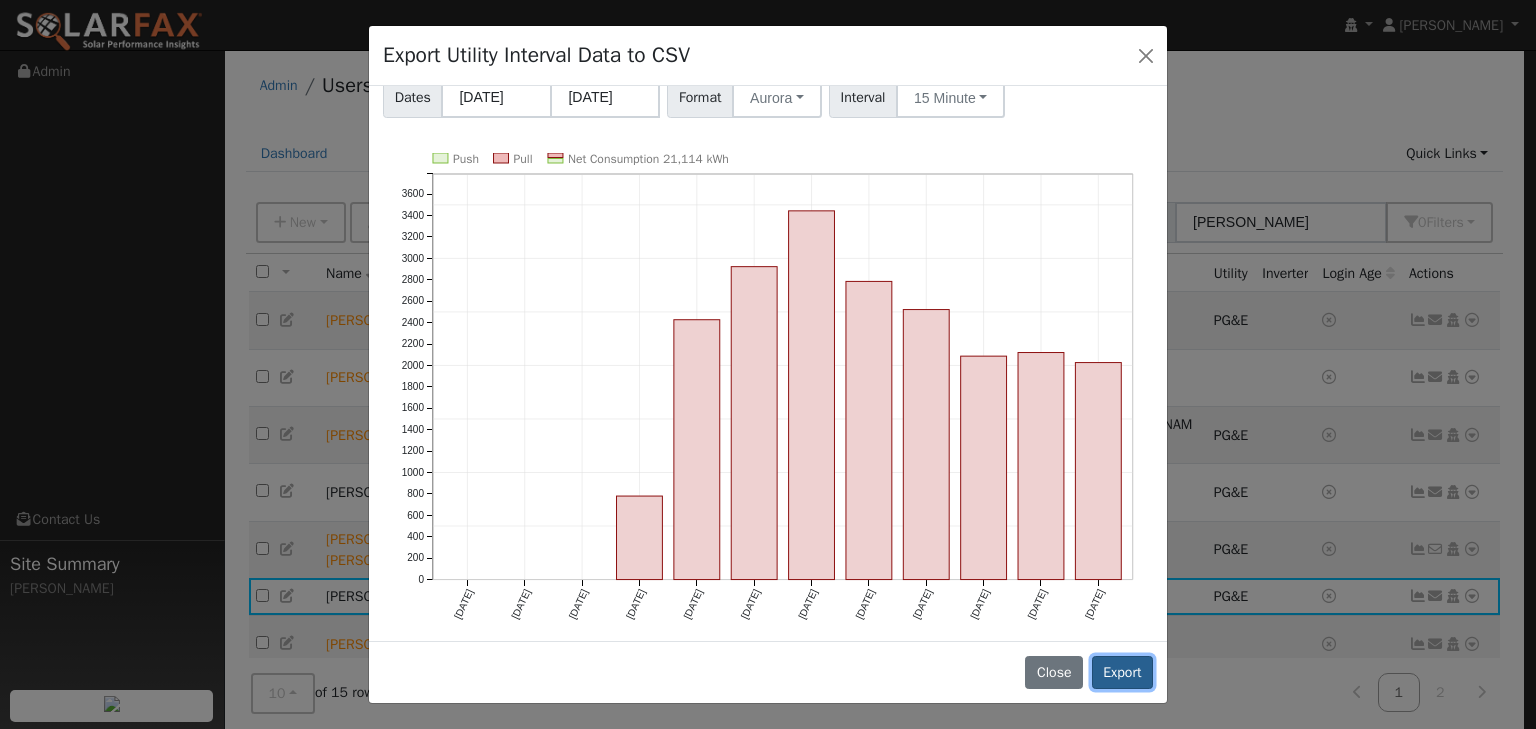 click on "Export" at bounding box center (1122, 673) 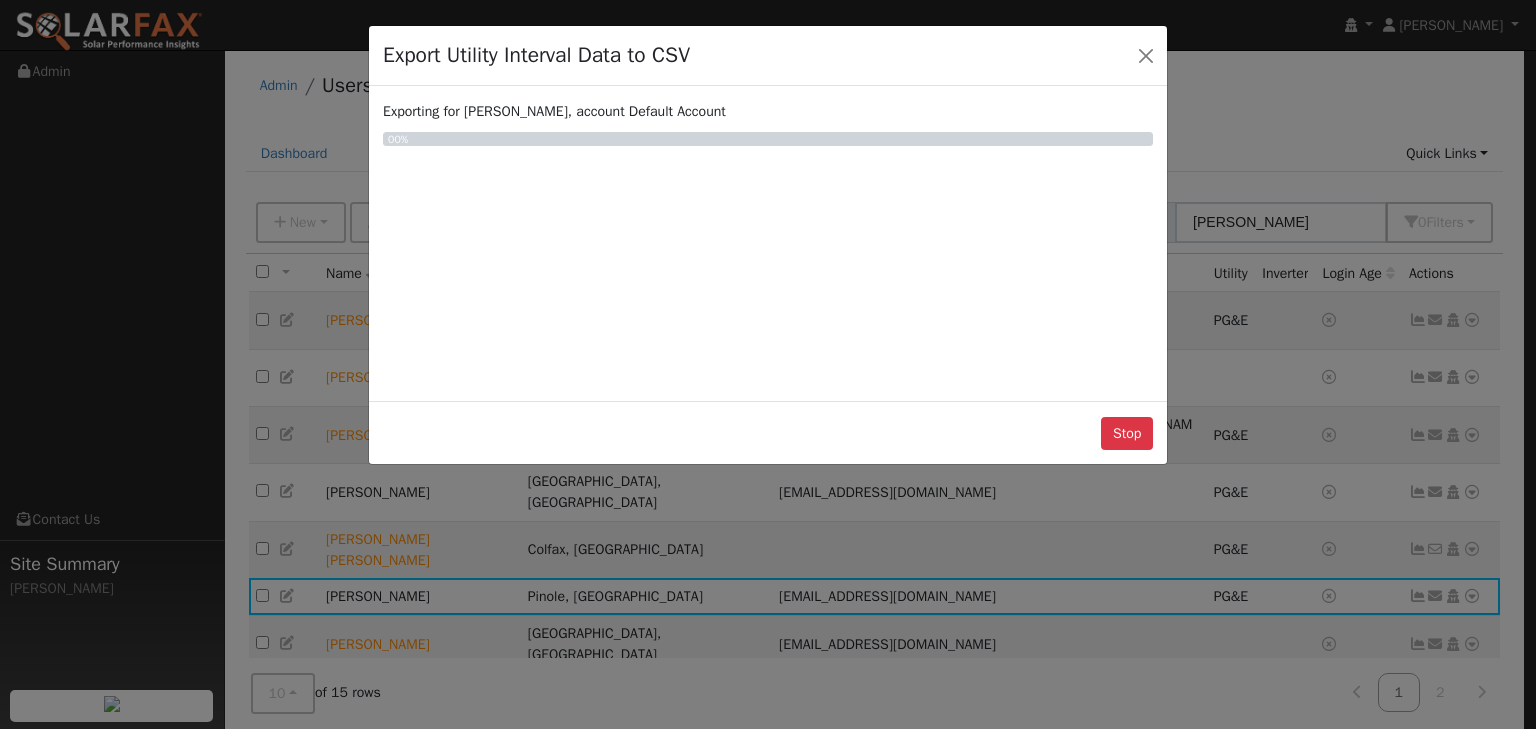 scroll, scrollTop: 0, scrollLeft: 0, axis: both 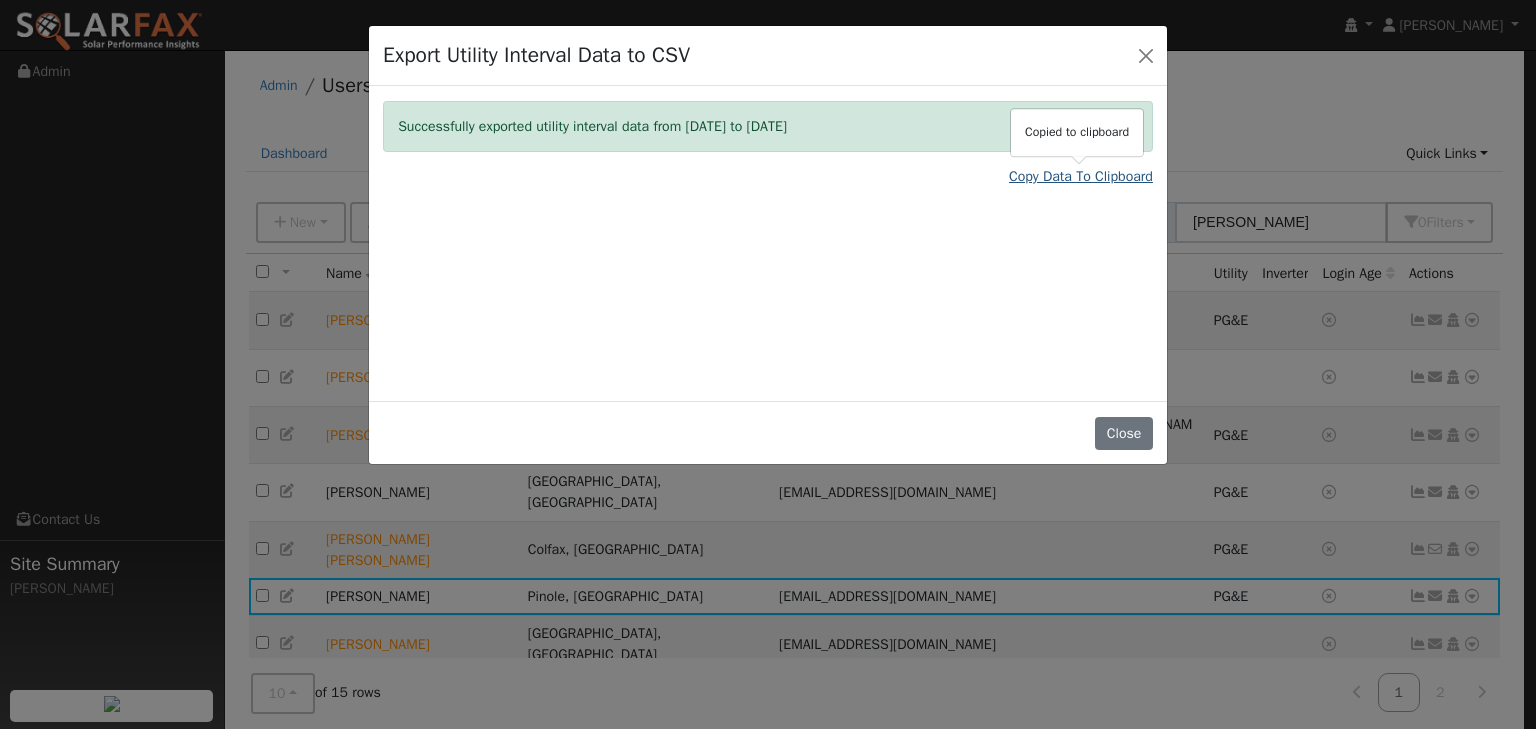click on "Copy Data To Clipboard" at bounding box center (1081, 176) 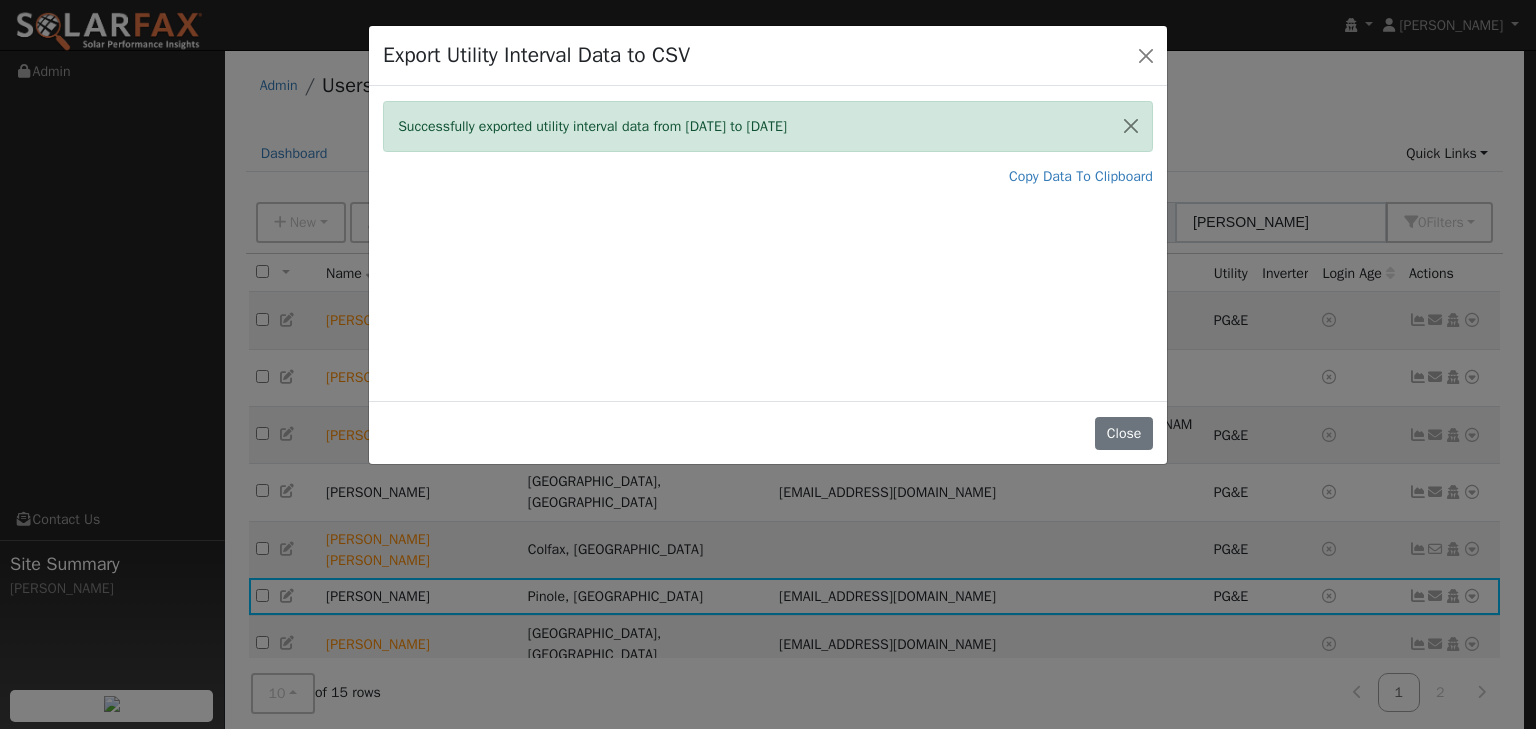 click on "Export Utility Interval Data to CSV  Successfully exported utility interval data from [DATE] to [DATE] Copy Data To Clipboard Push Pull Net Consumption 21,114 kWh [DATE] Aug '[DATE] Oct '[DATE] Dec '[DATE] Feb '[DATE] Apr '[DATE] Jun '25 0 200 400 600 800 1000 1200 1400 1600 1800 2000 2200 2400 2600 2800 3000 3200 3400 3600 onclick="" onclick="" onclick="" onclick="" onclick="" onclick="" onclick="" onclick="" onclick="" onclick="" onclick="" onclick="" onclick="" onclick="" onclick="" onclick="" onclick="" onclick="" onclick="" onclick="" onclick="" onclick="" onclick="" onclick="" Close" 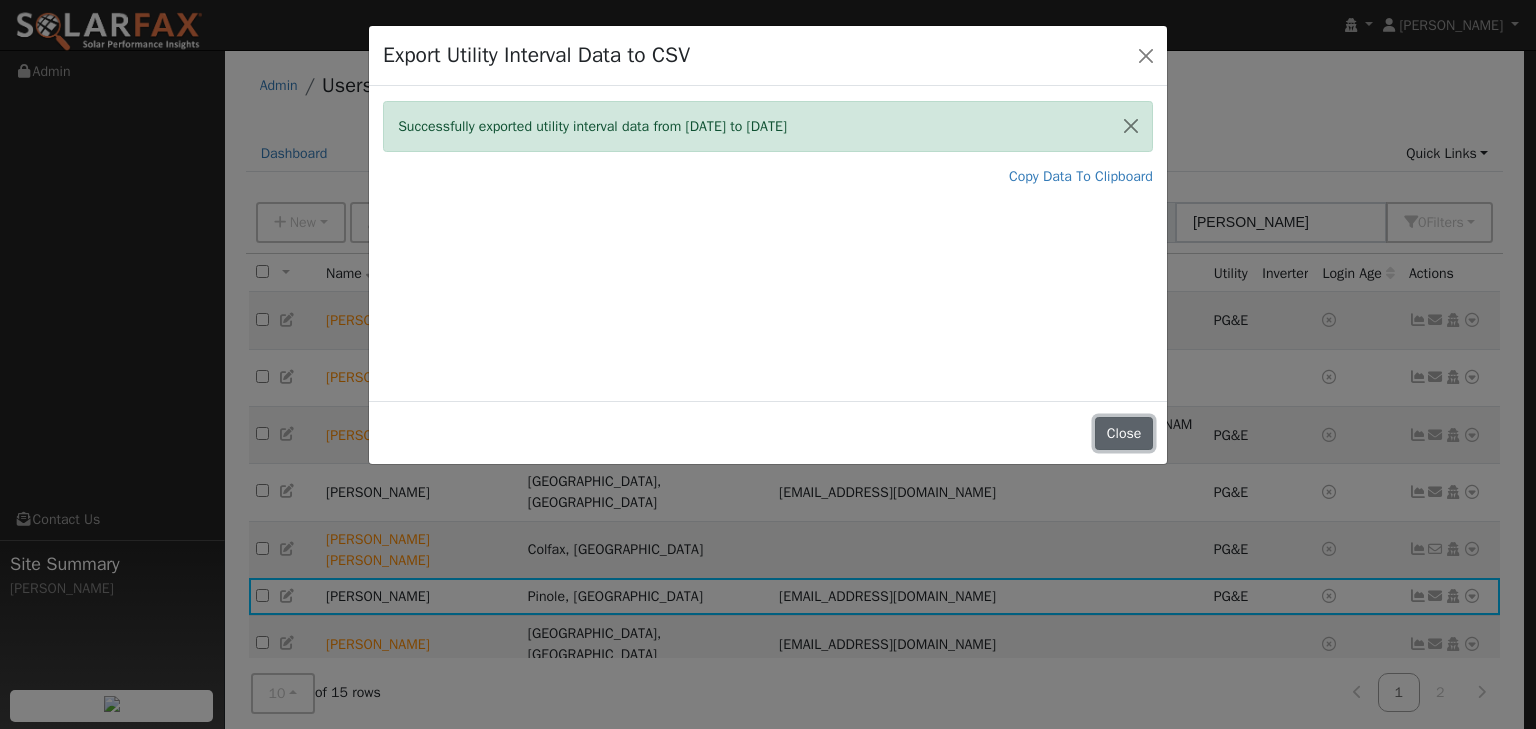 click on "Close" at bounding box center (1124, 434) 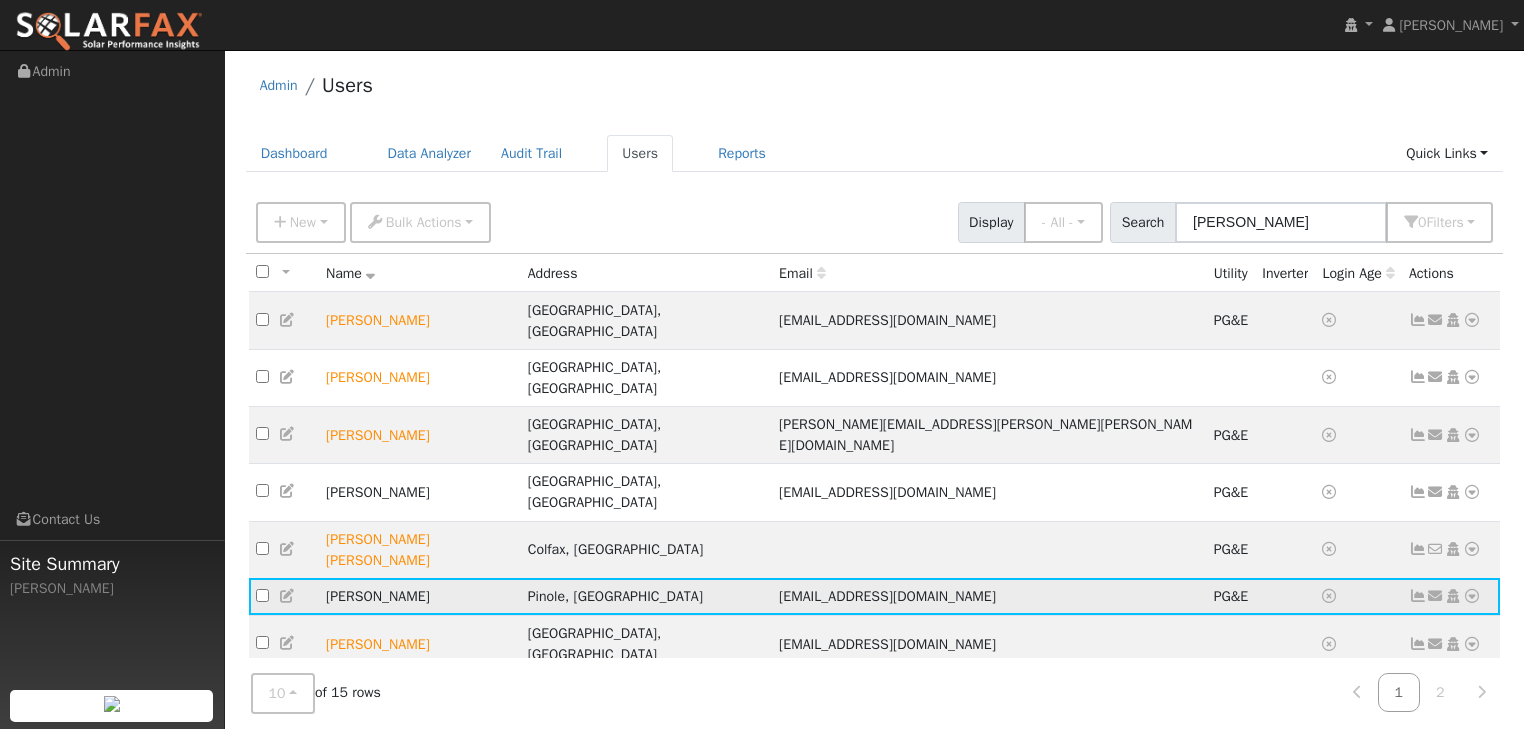 click at bounding box center (1472, 596) 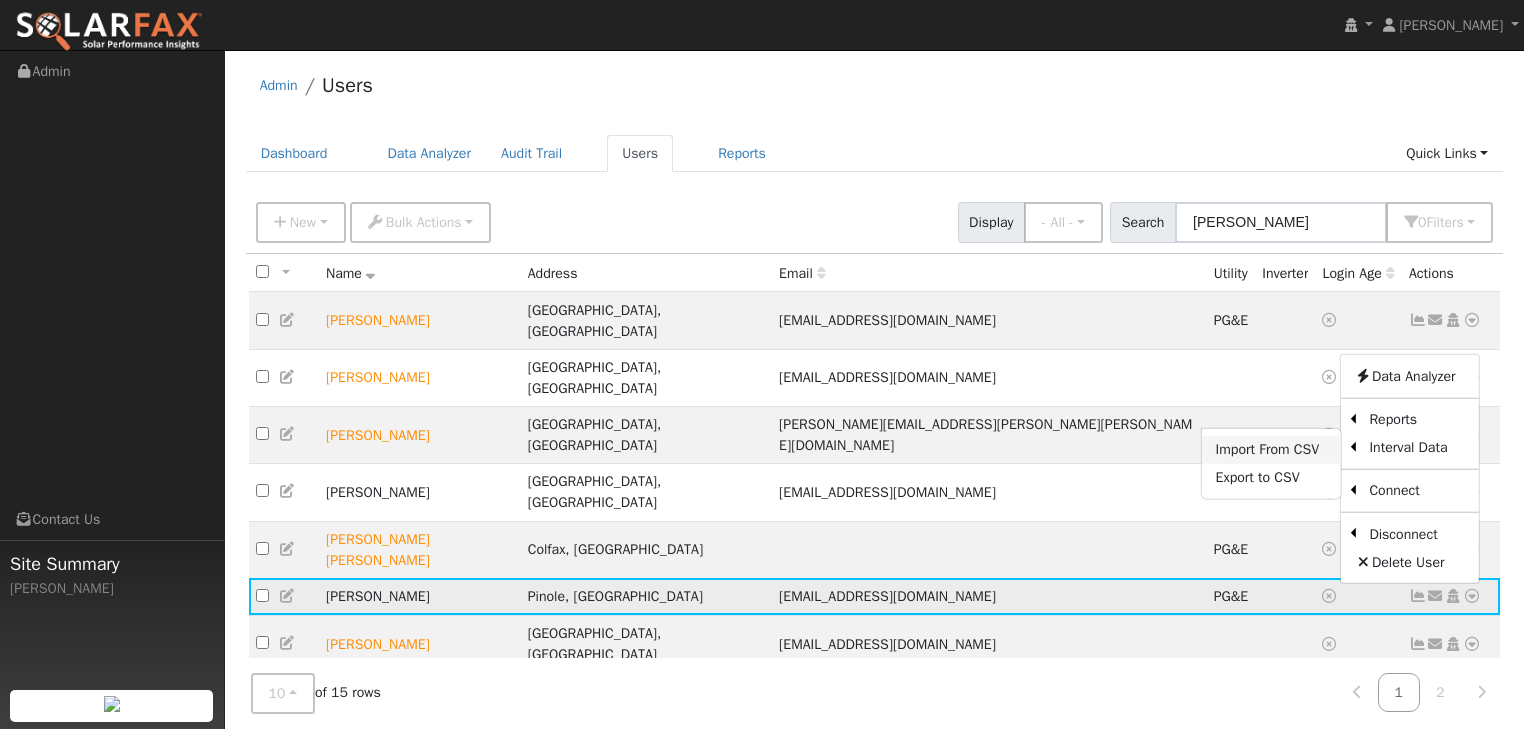 click on "Import From CSV" at bounding box center (1271, 449) 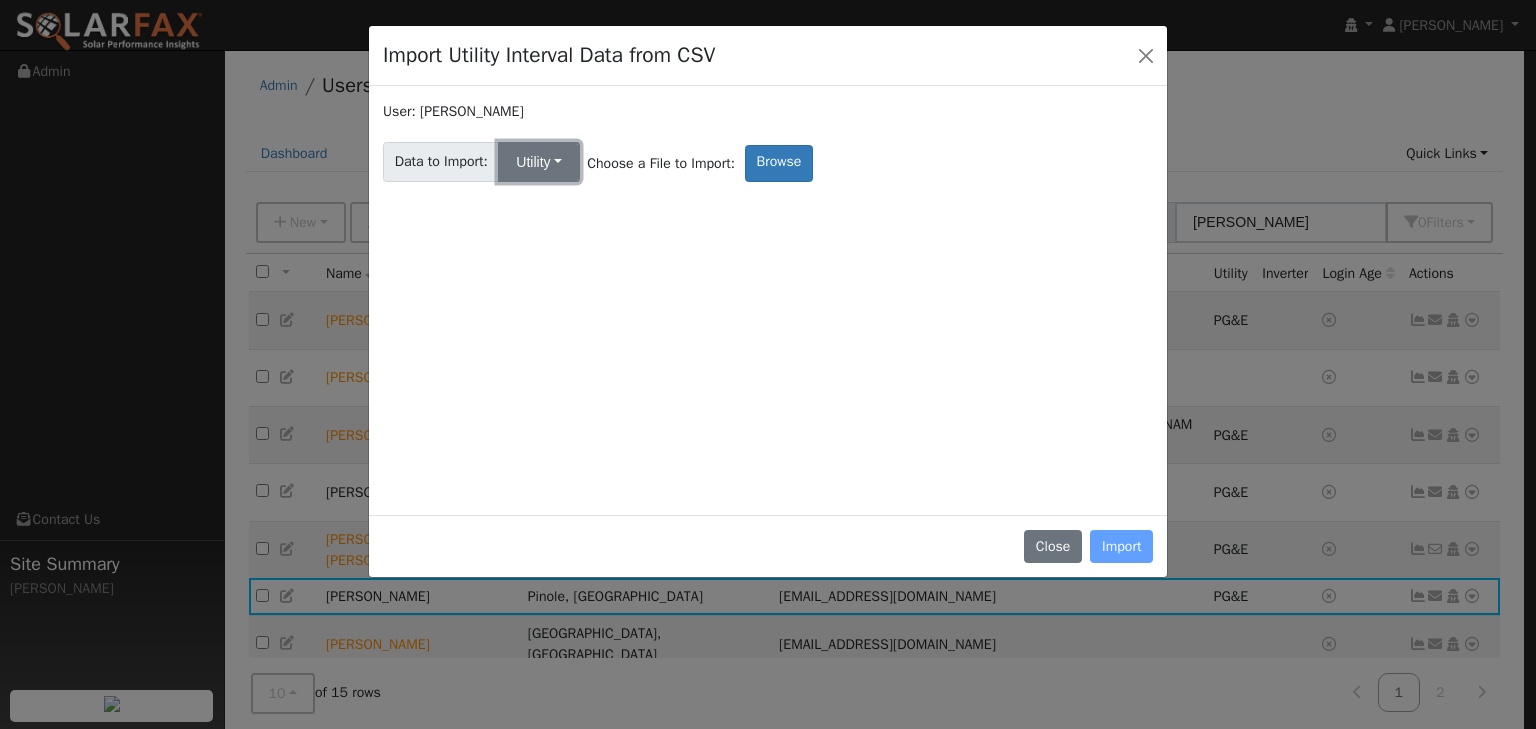 click on "Utility" at bounding box center [539, 162] 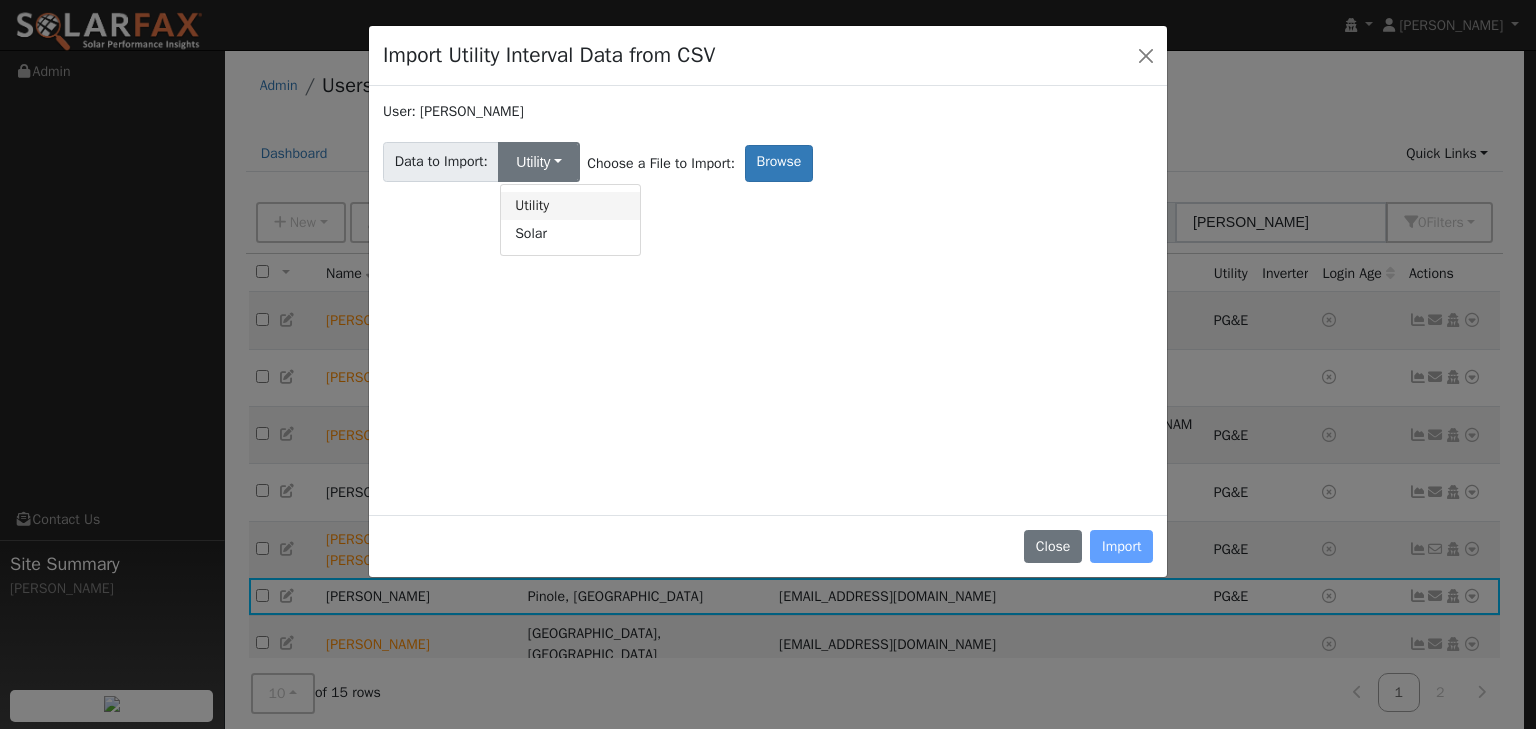 click on "Utility" at bounding box center [570, 206] 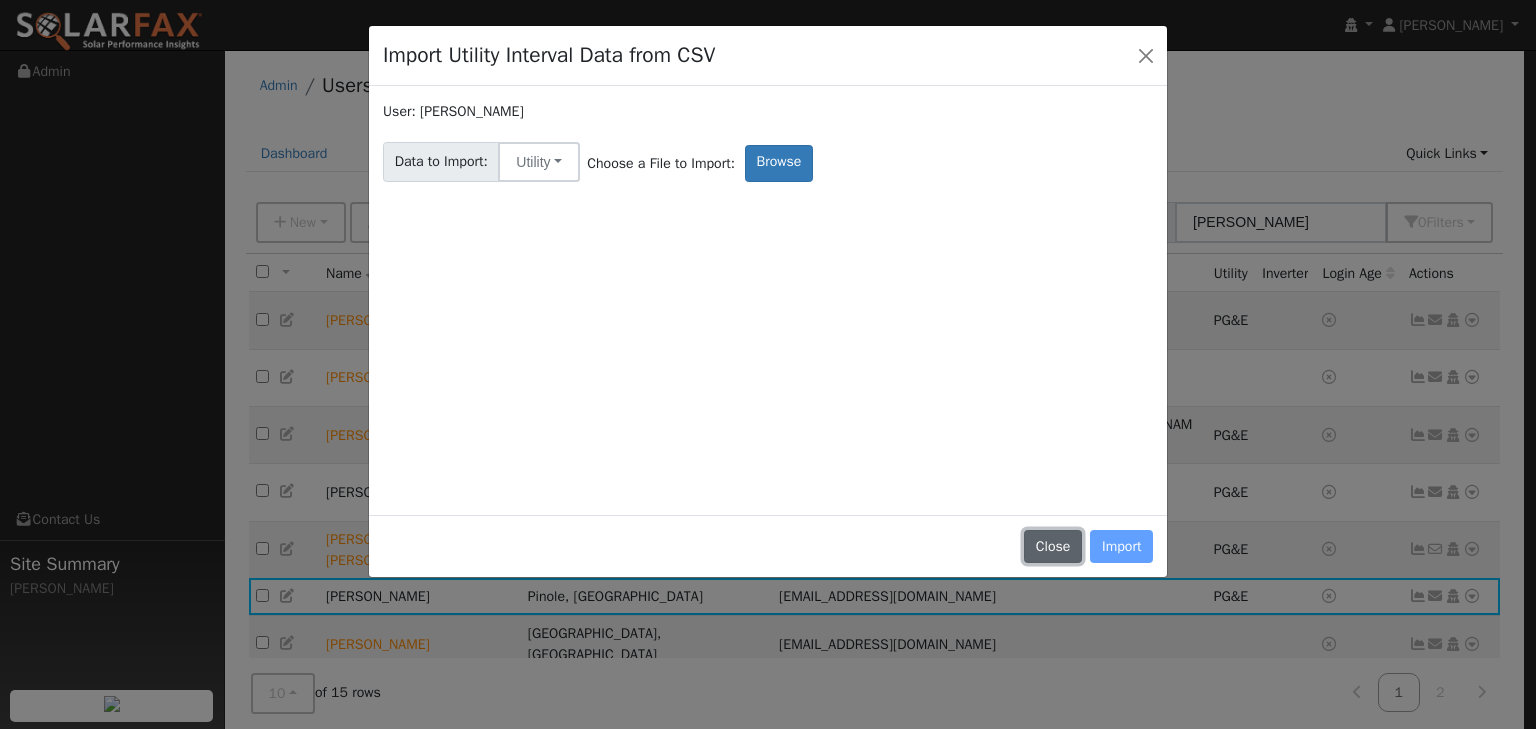 click on "Close" at bounding box center [1053, 547] 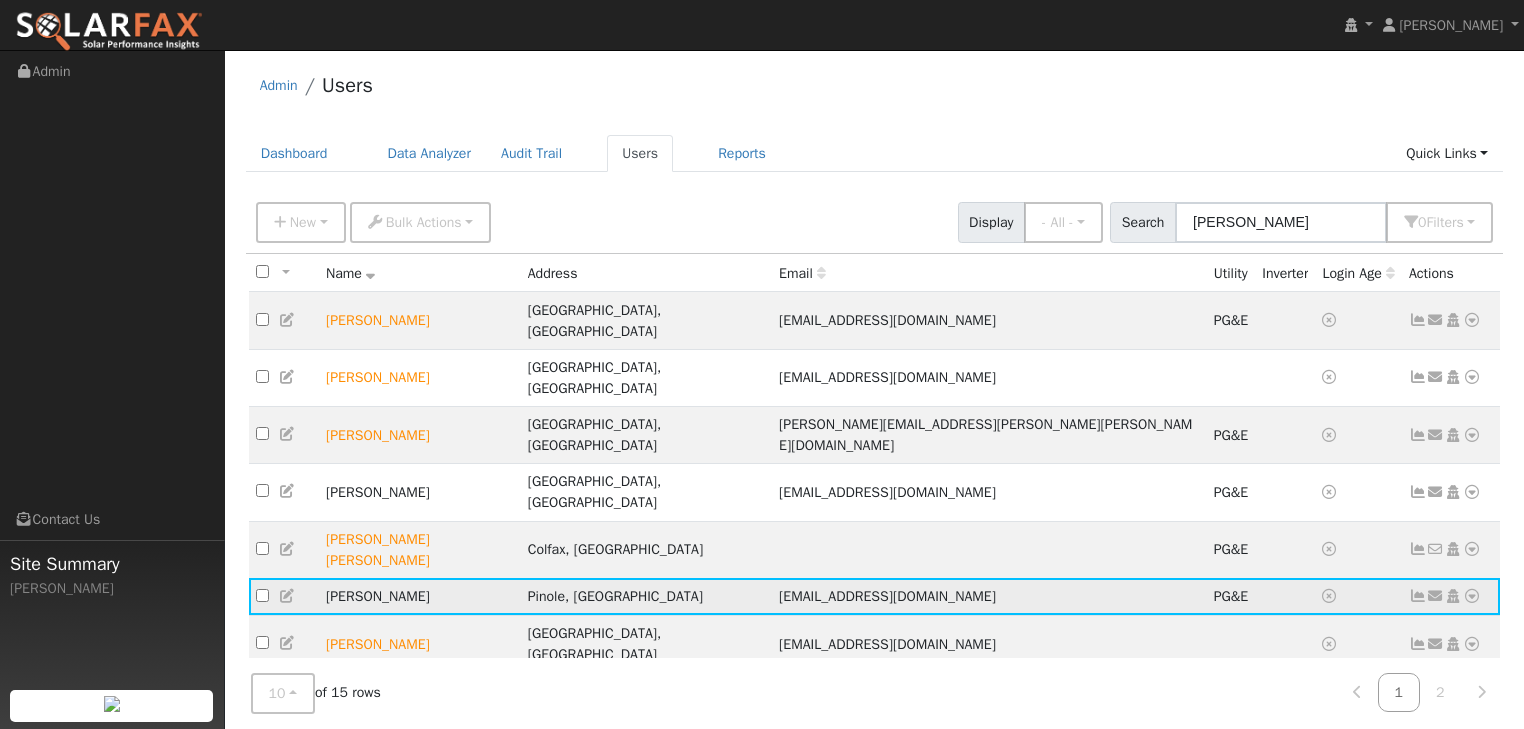 click at bounding box center [1472, 596] 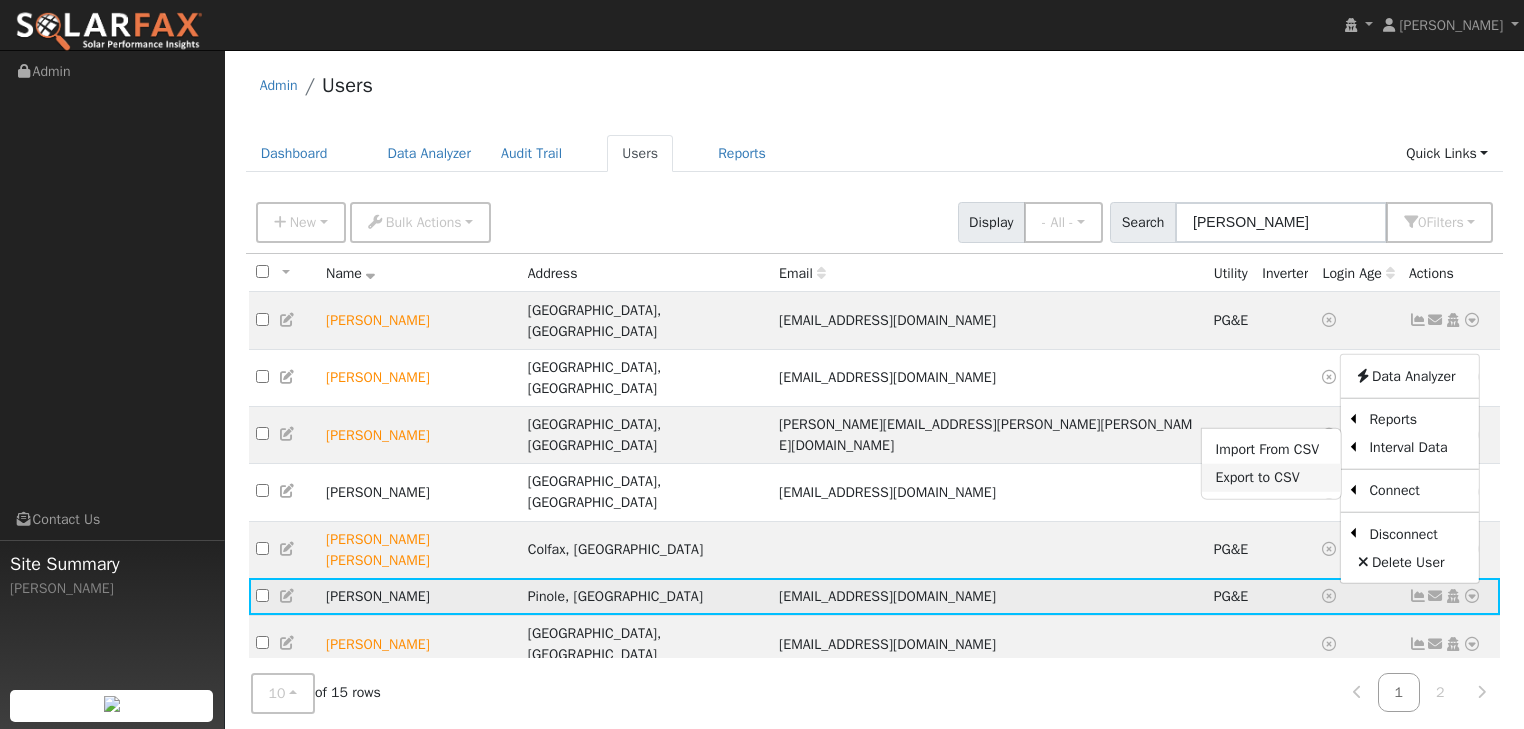 click on "Export to CSV" at bounding box center [1271, 478] 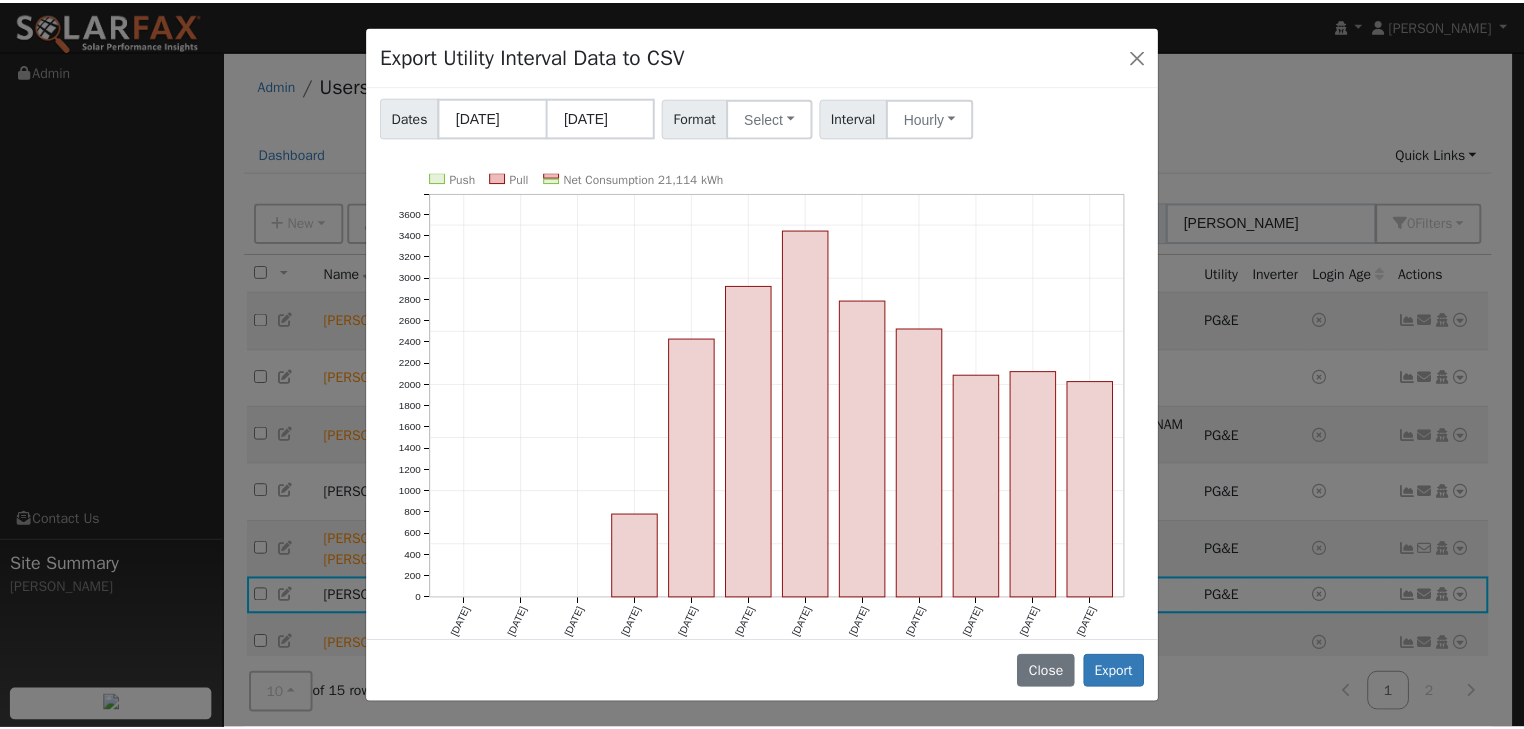 scroll, scrollTop: 175, scrollLeft: 0, axis: vertical 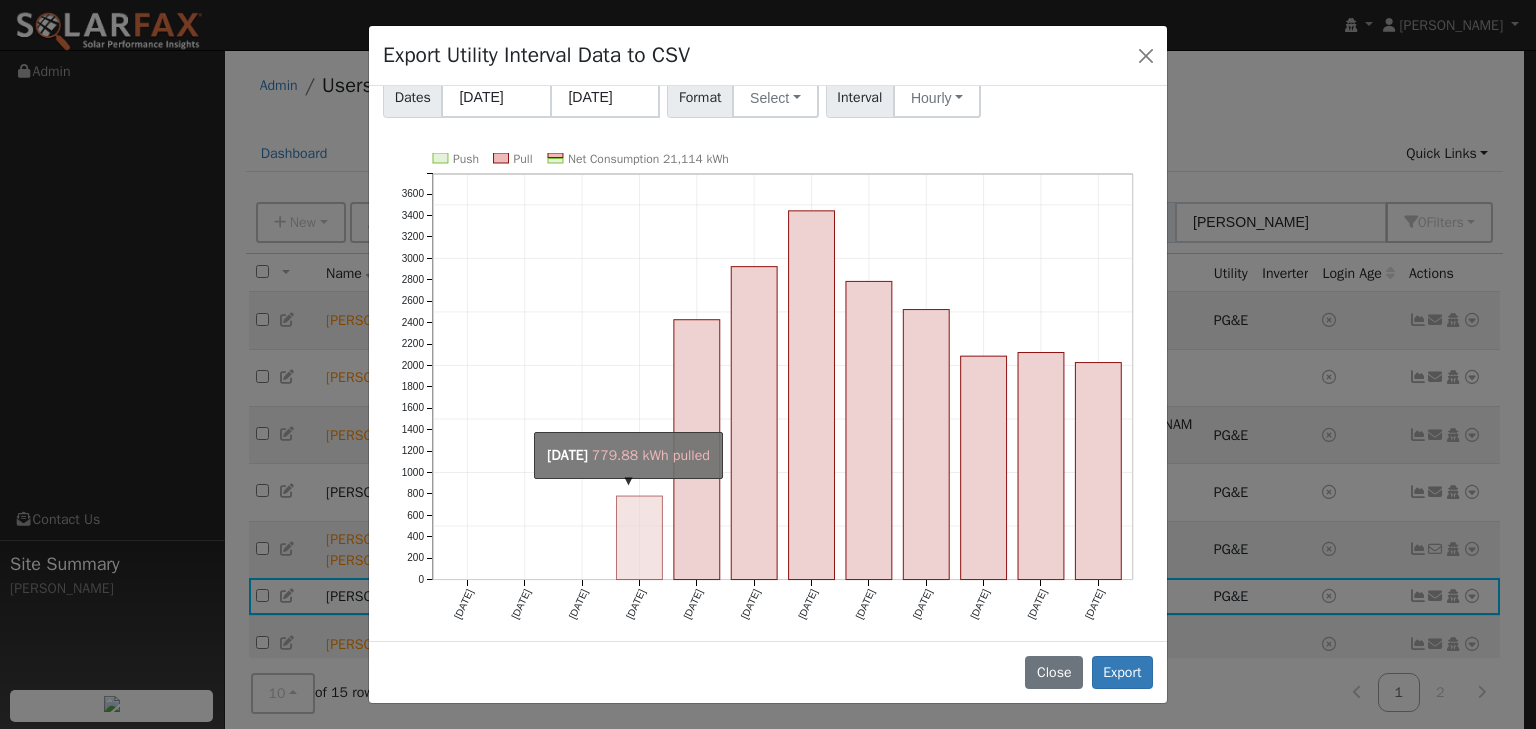 click on "onclick=""" 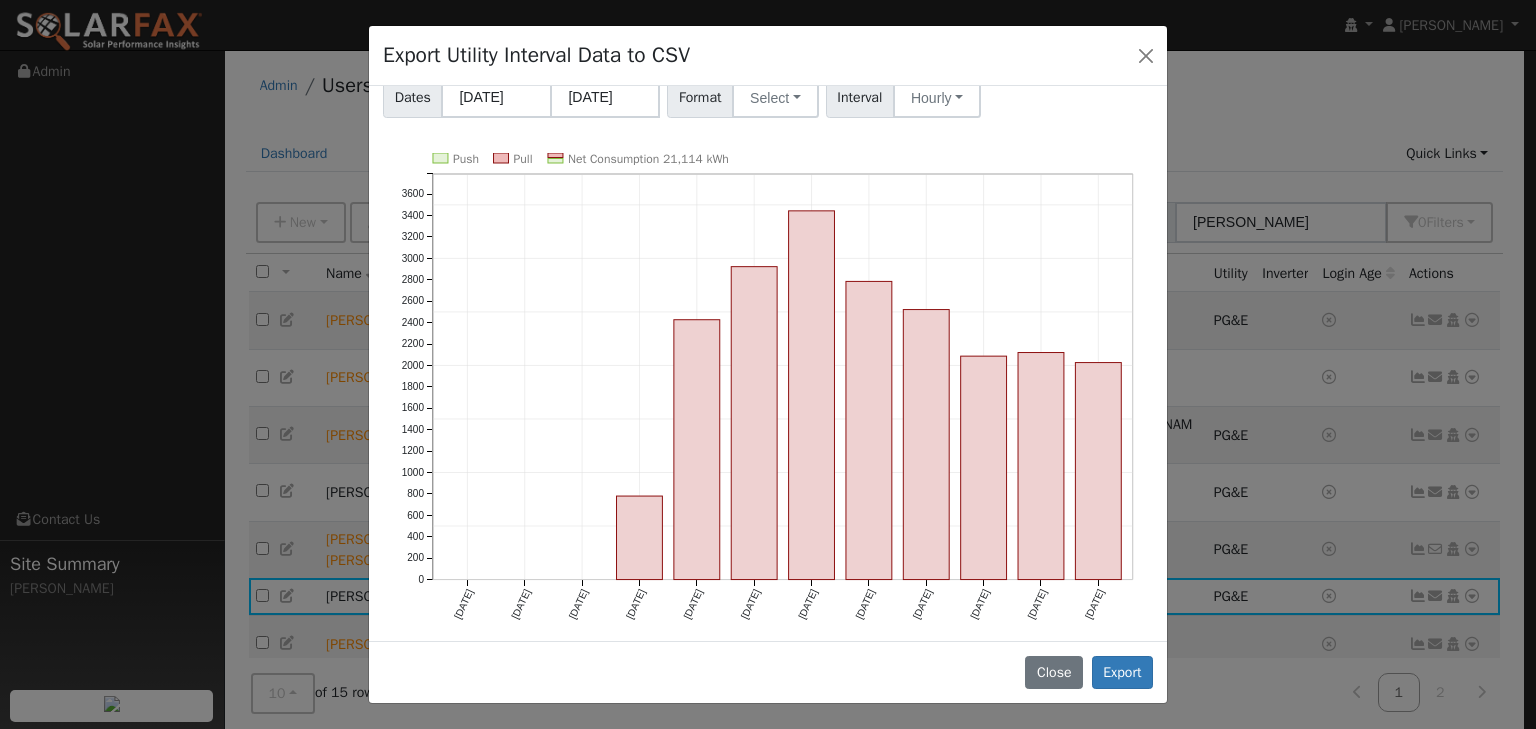 click on "Push Pull Net Consumption 21,114 kWh [DATE] Aug '[DATE] Oct '[DATE] Dec '[DATE] Feb '[DATE] Apr '[DATE] Jun '25 0 200 400 600 800 1000 1200 1400 1600 1800 2000 2200 2400 2600 2800 3000 3200 3400 3600 onclick="" onclick="" onclick="" onclick="" onclick="" onclick="" onclick="" onclick="" onclick="" onclick="" onclick="" onclick="" onclick="" onclick="" onclick="" onclick="" onclick="" onclick="" onclick="" onclick="" onclick="" onclick="" onclick="" onclick=""" 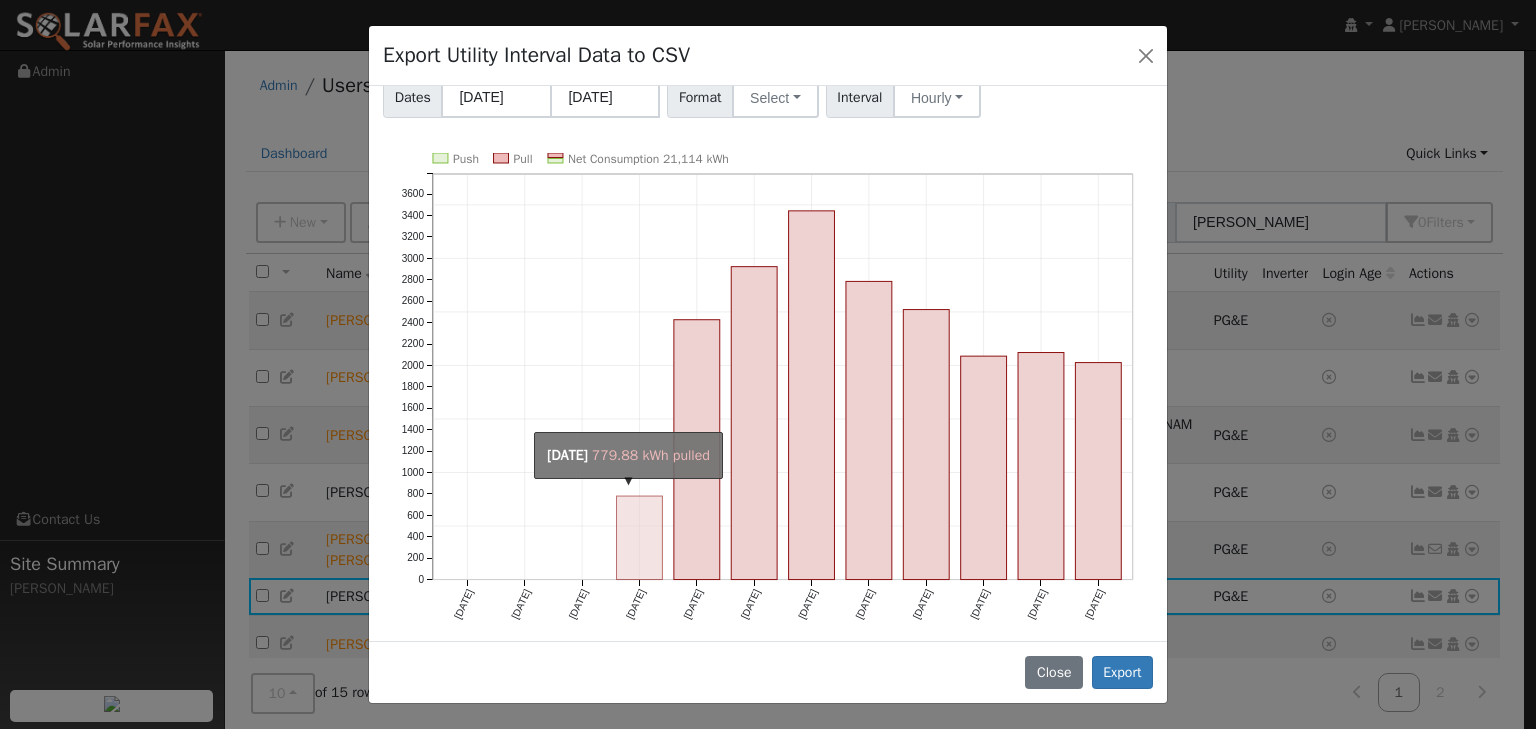 click on "onclick=""" 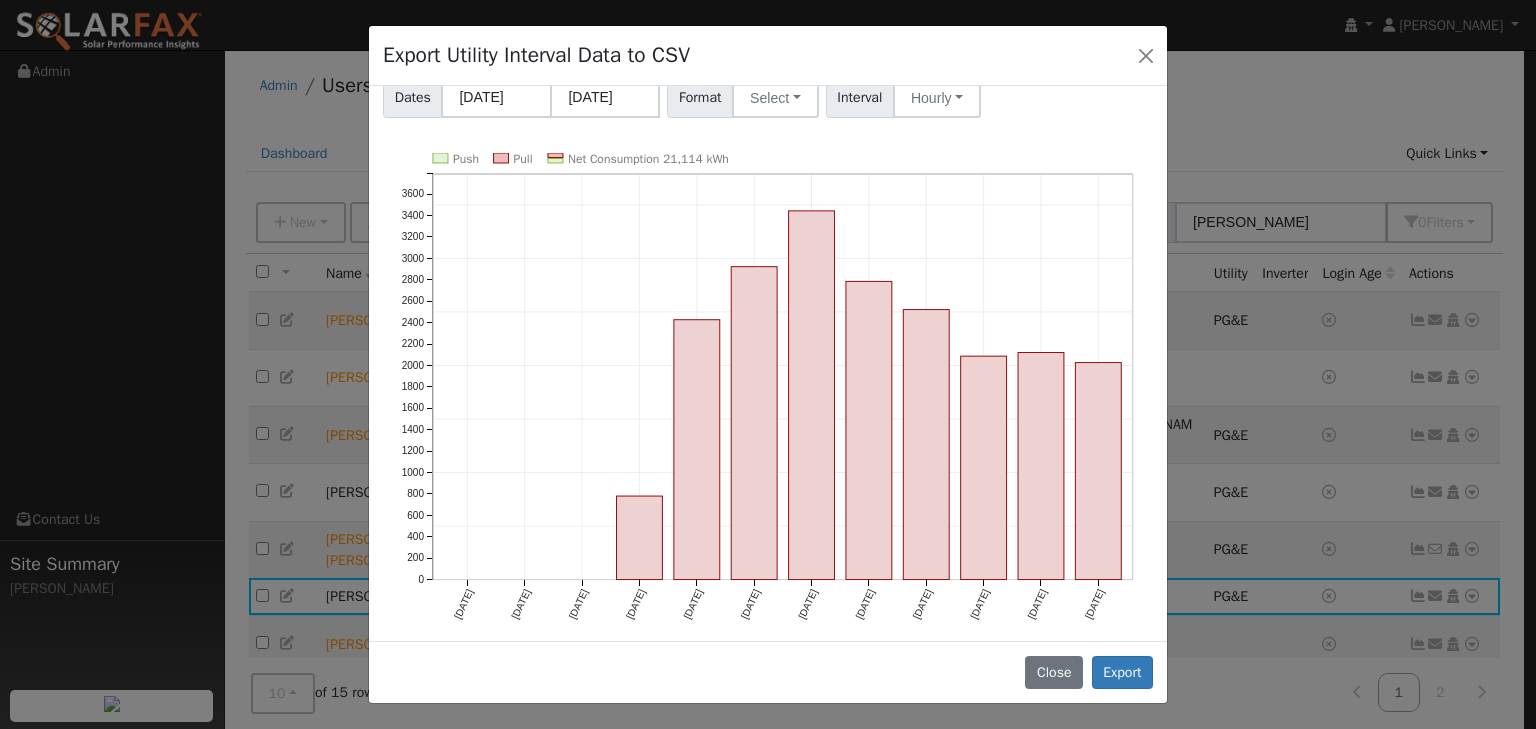 click on "[DATE]" 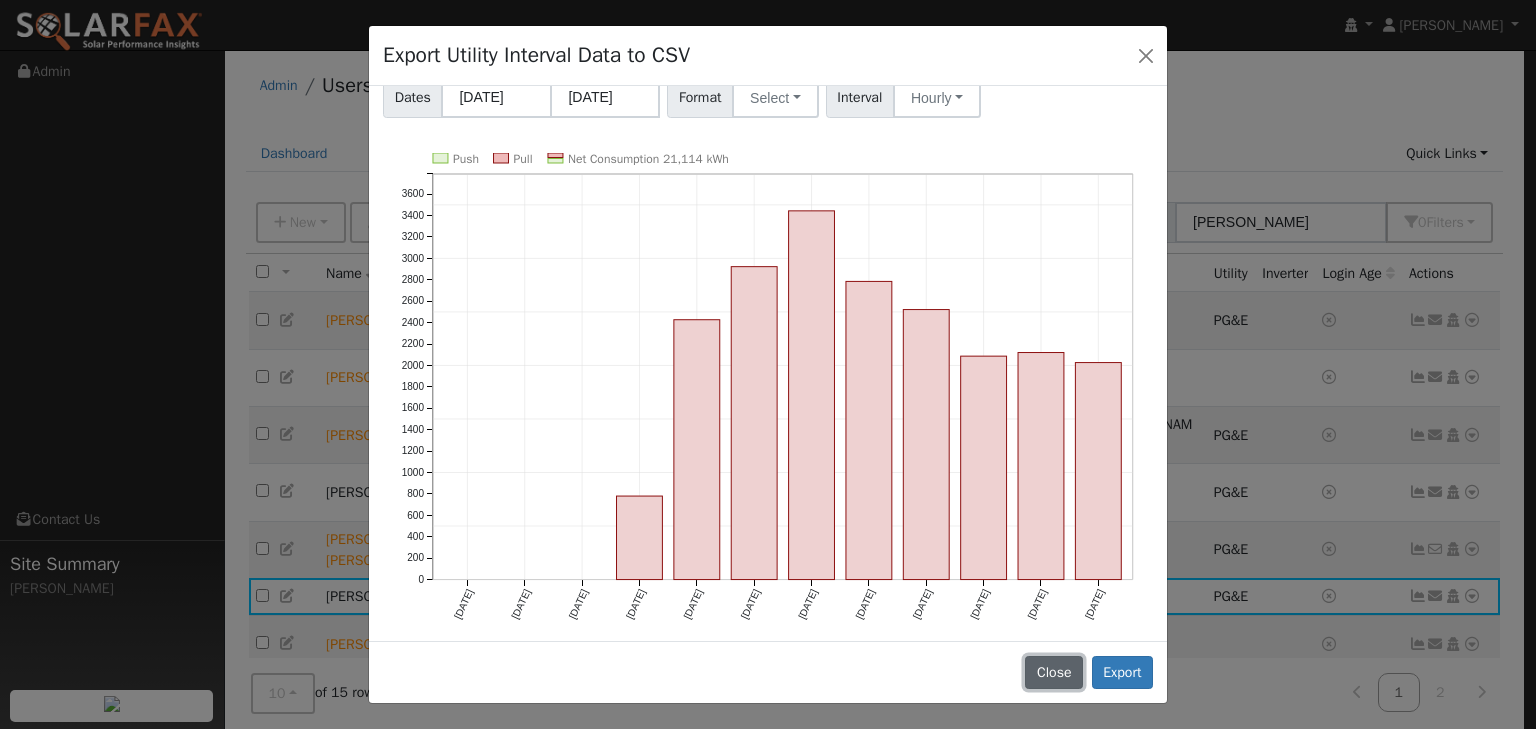 click on "Close" at bounding box center (1054, 673) 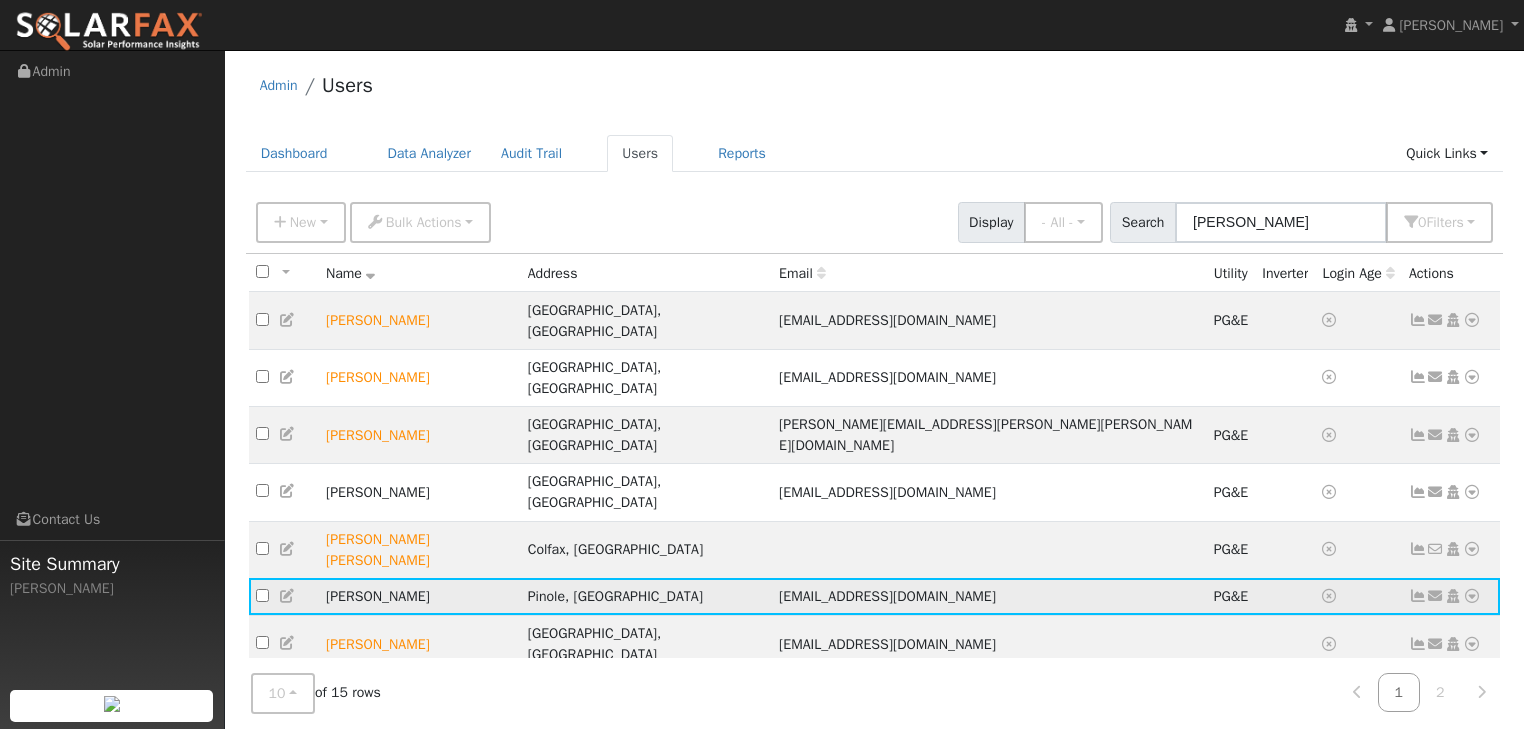 click at bounding box center [1472, 596] 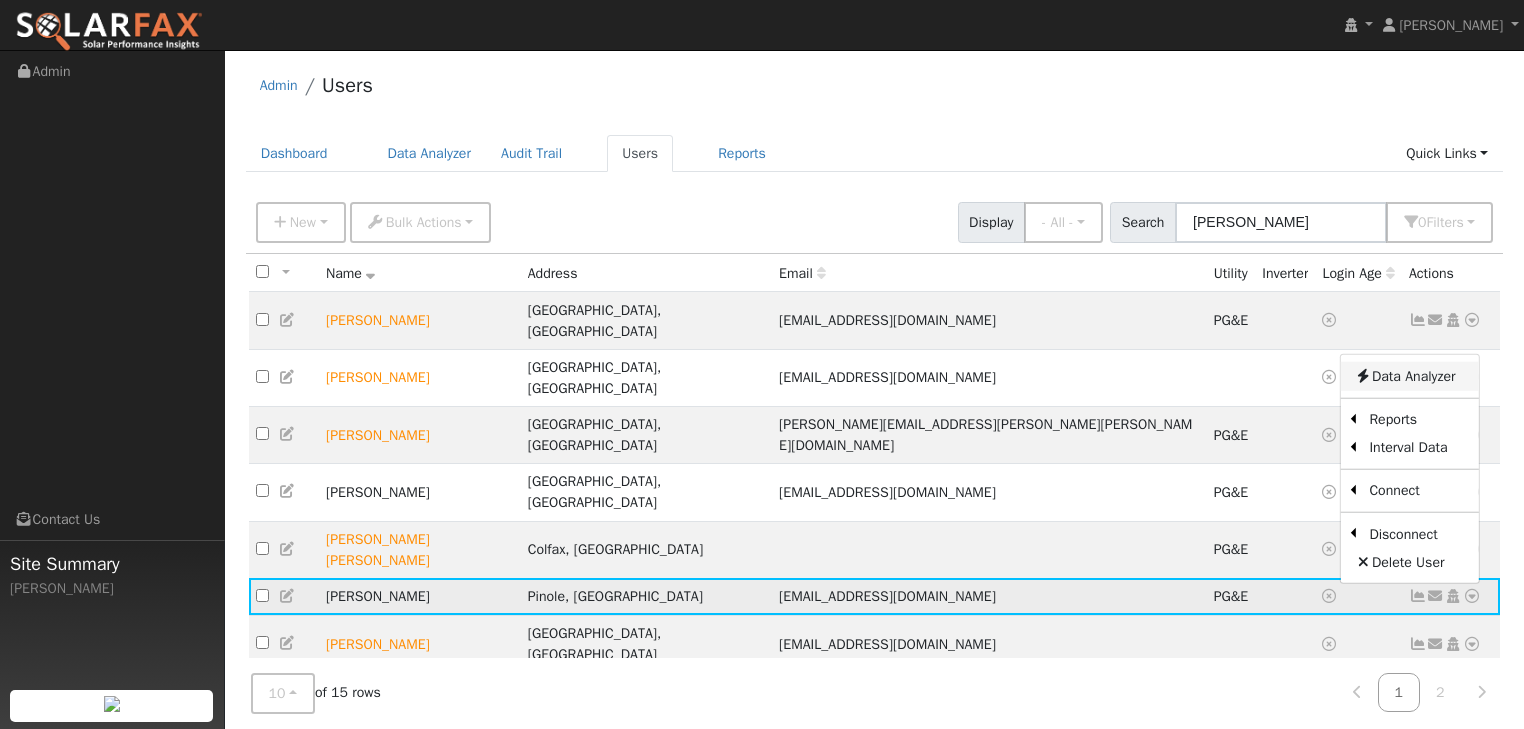 click on "Data Analyzer" at bounding box center [1409, 376] 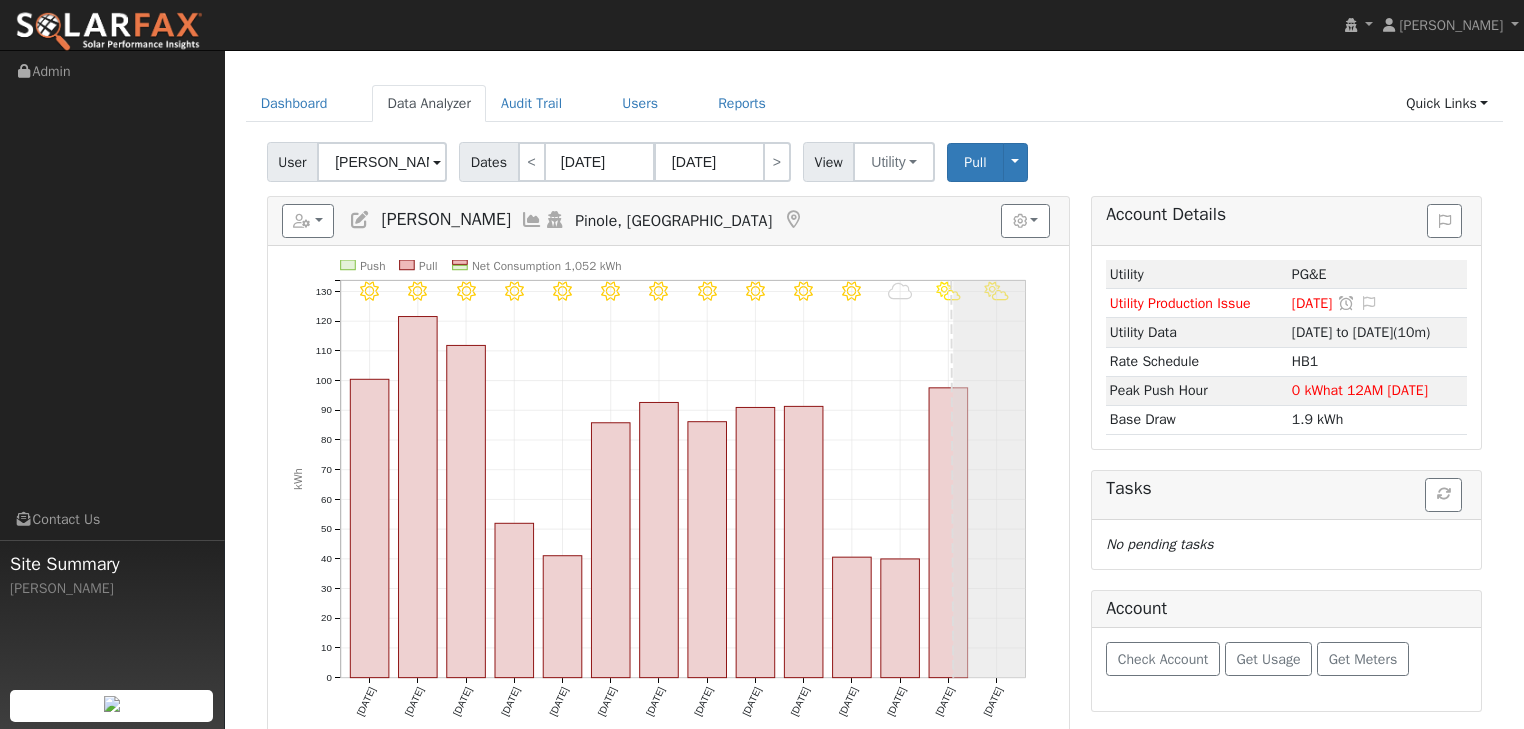 scroll, scrollTop: 0, scrollLeft: 0, axis: both 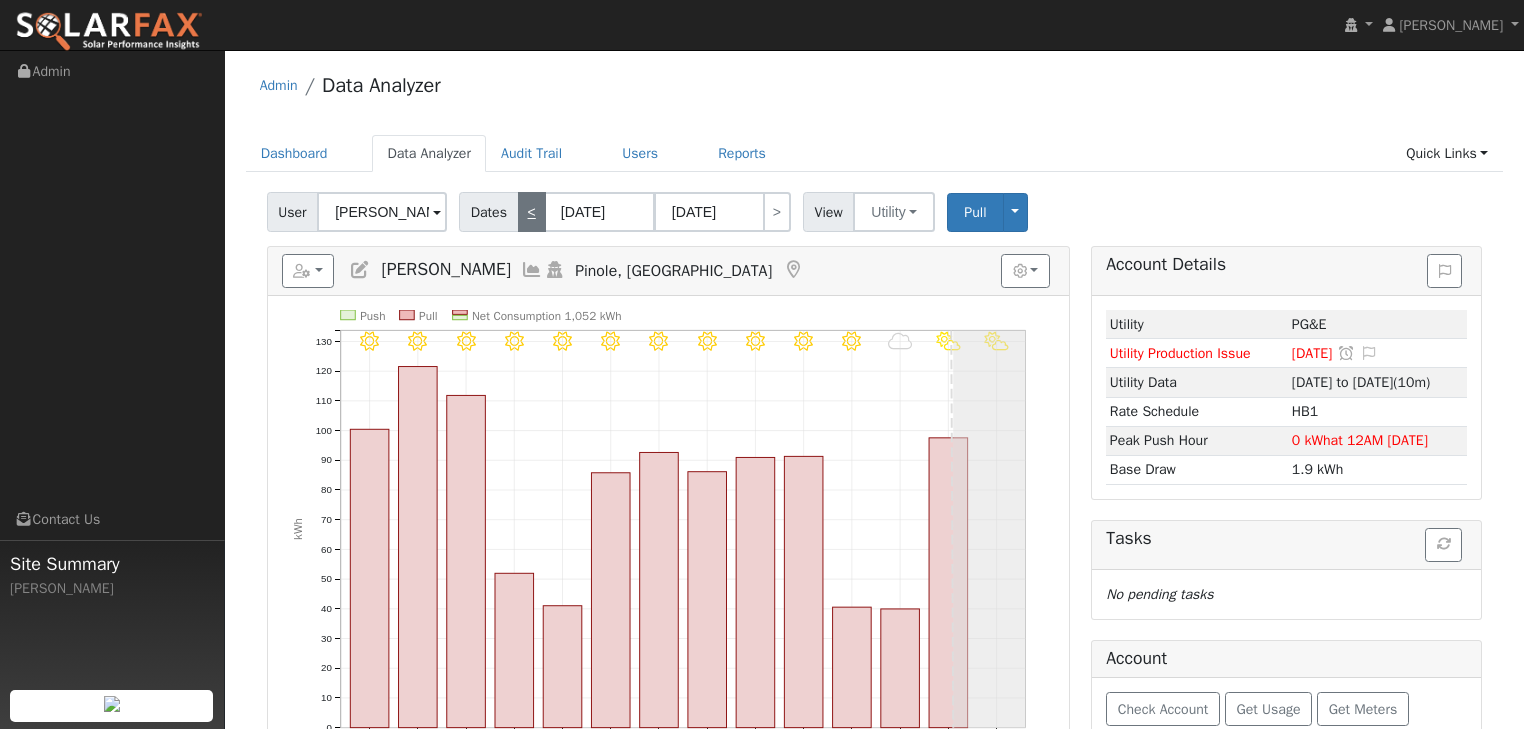 click on "<" at bounding box center (532, 212) 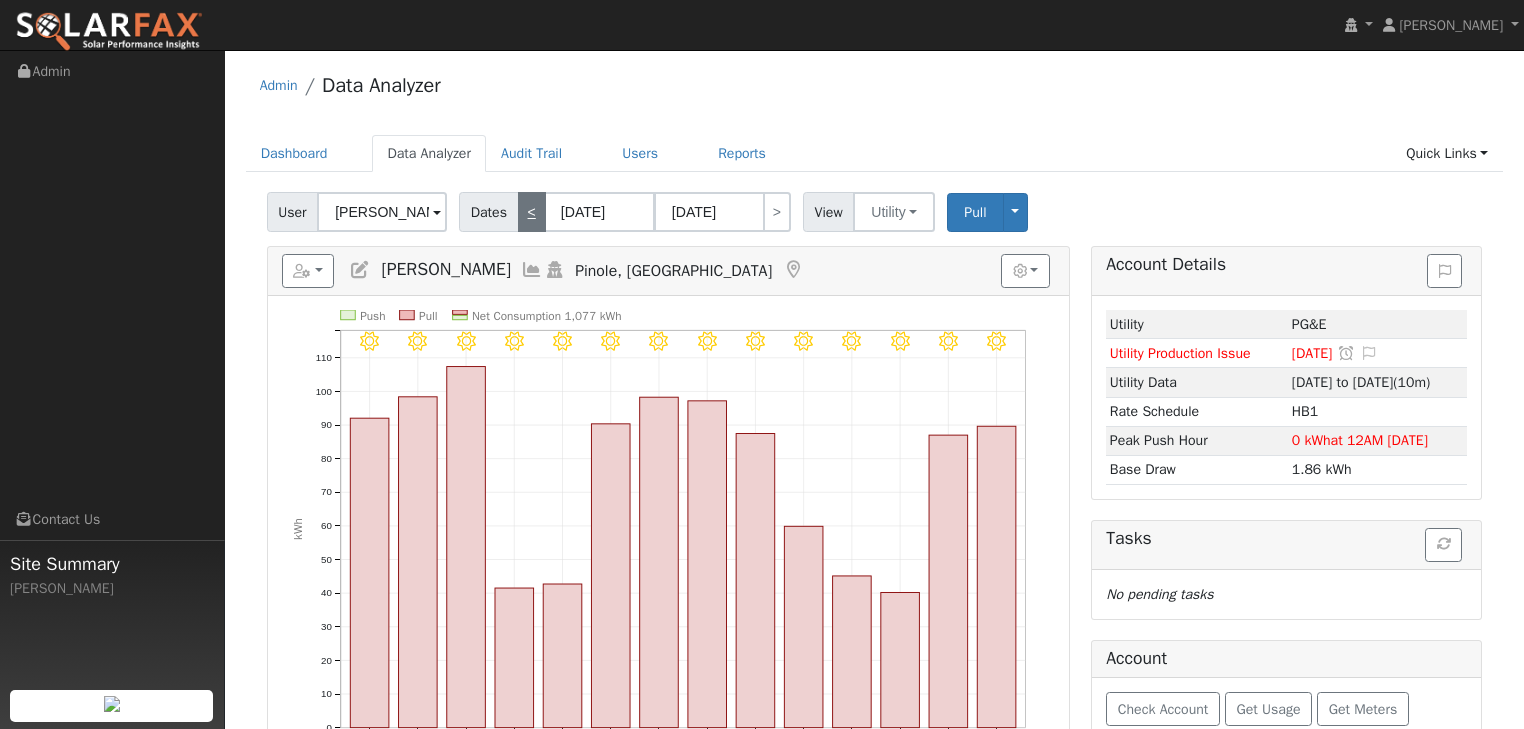 click on "<" at bounding box center (532, 212) 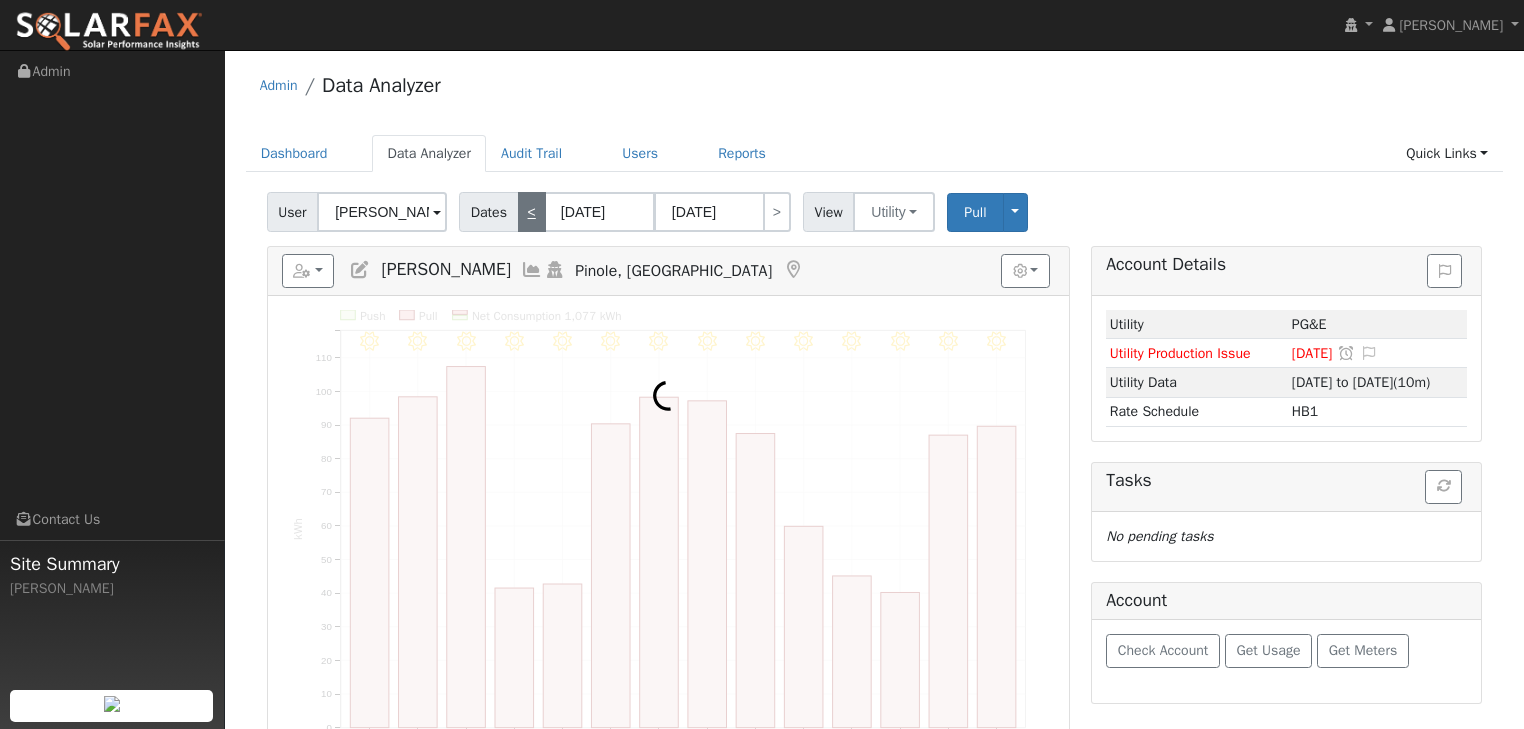 click on "<" at bounding box center [532, 212] 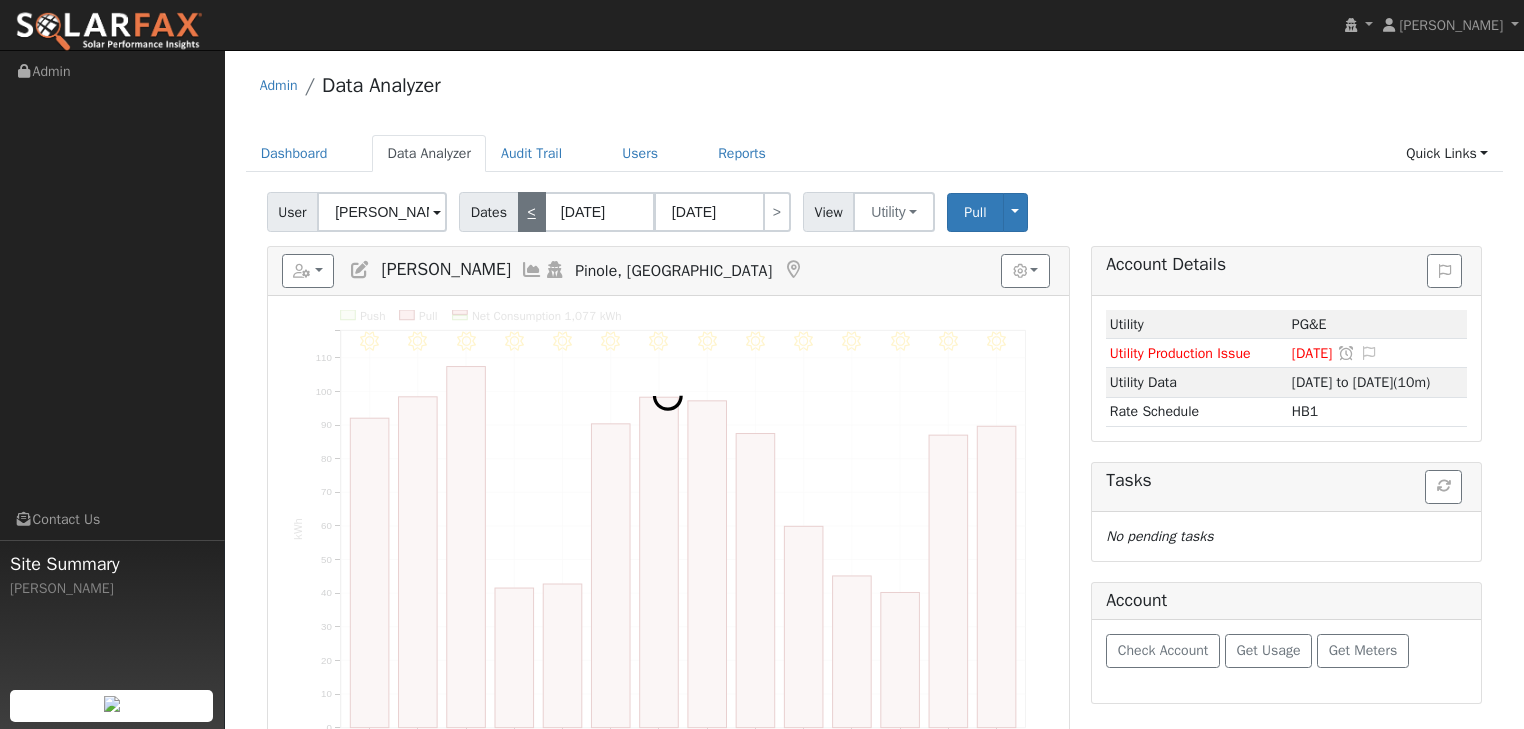 type on "05/28/2025" 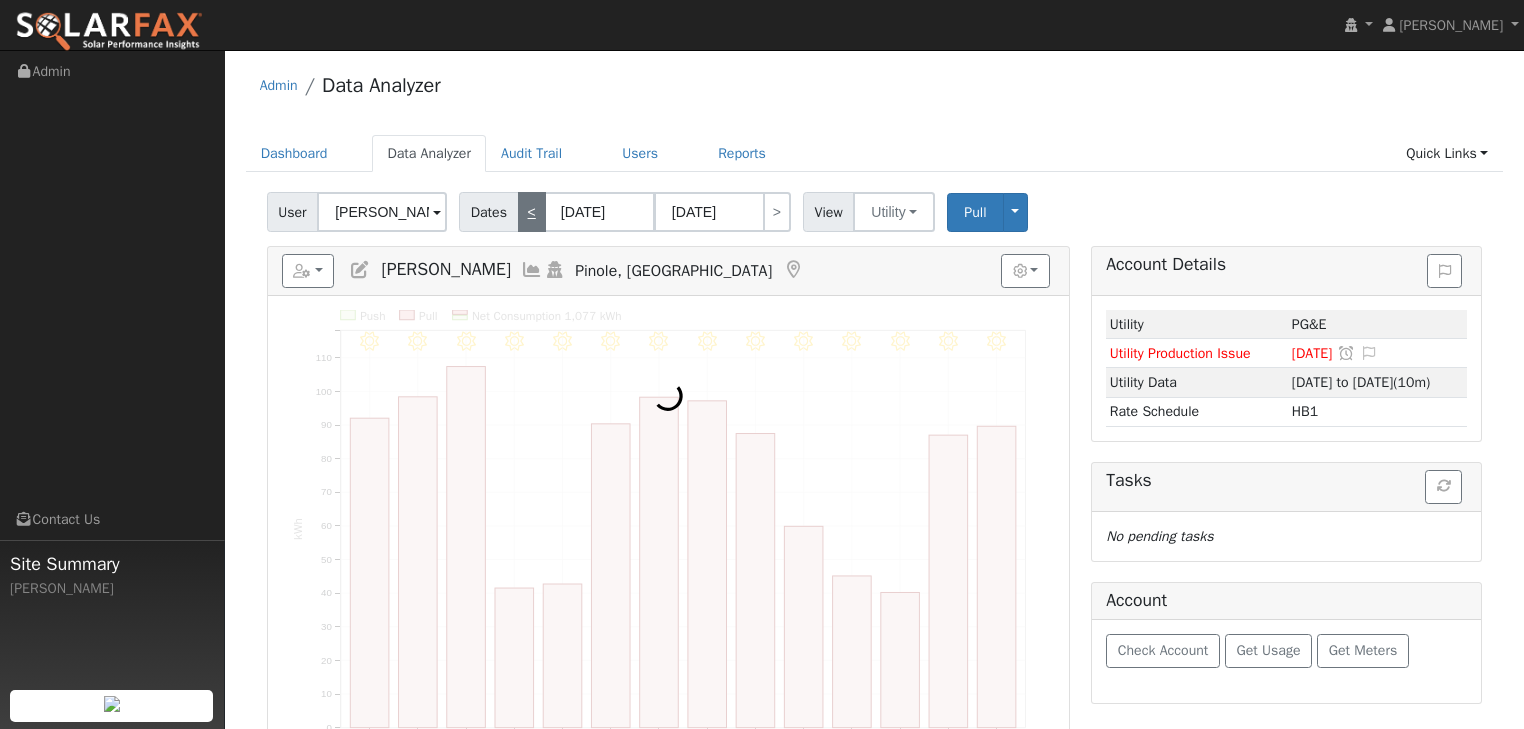 type on "06/10/2025" 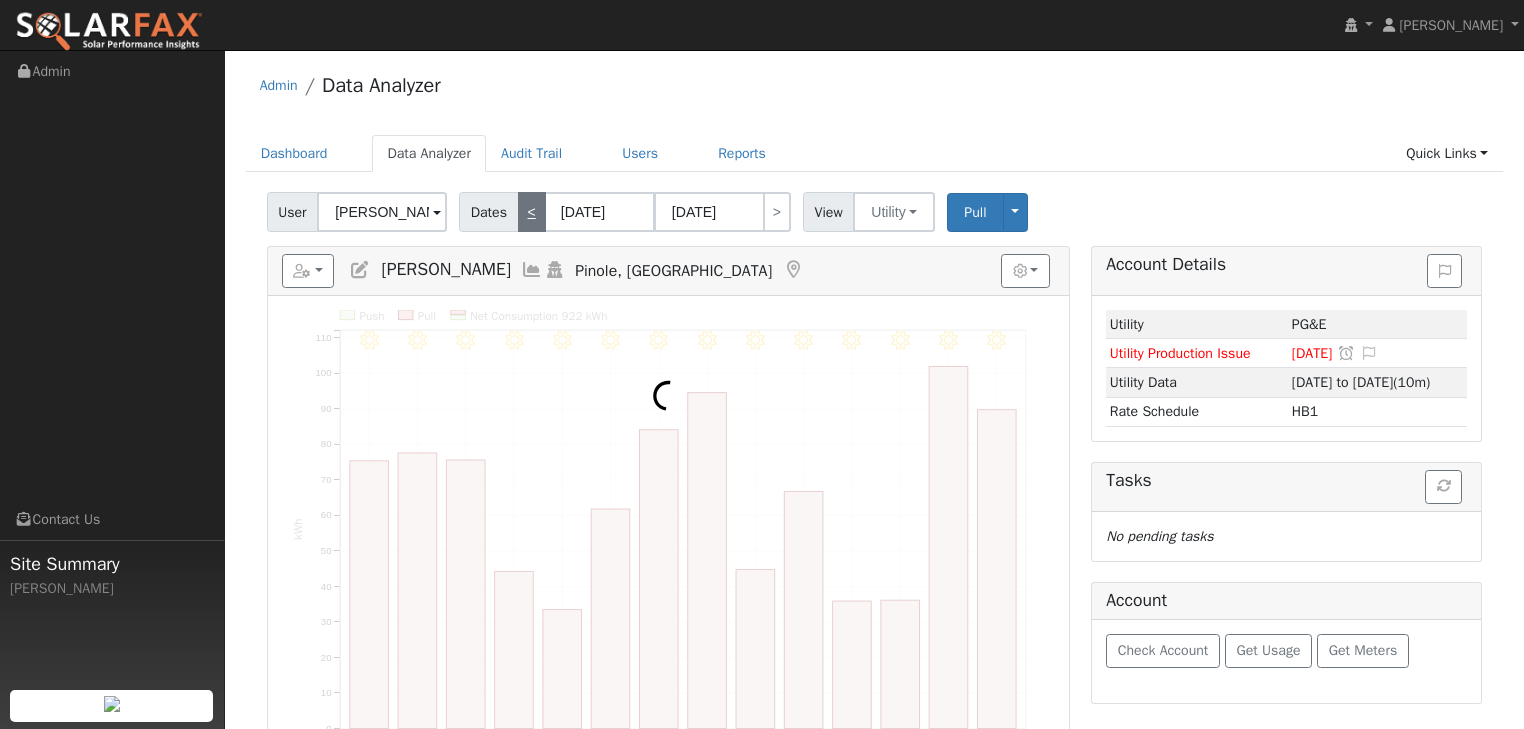 click on "<" at bounding box center [532, 212] 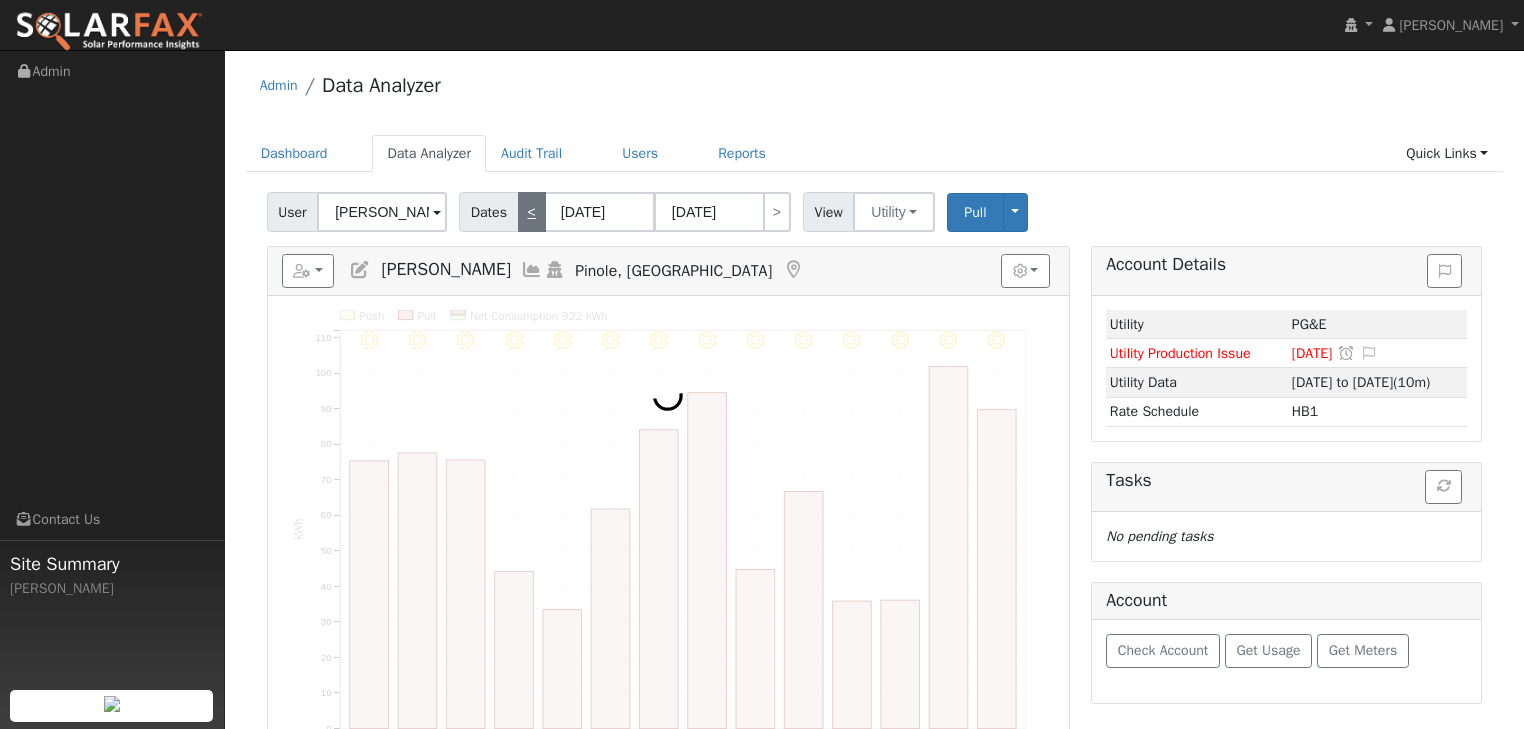 type on "05/14/2025" 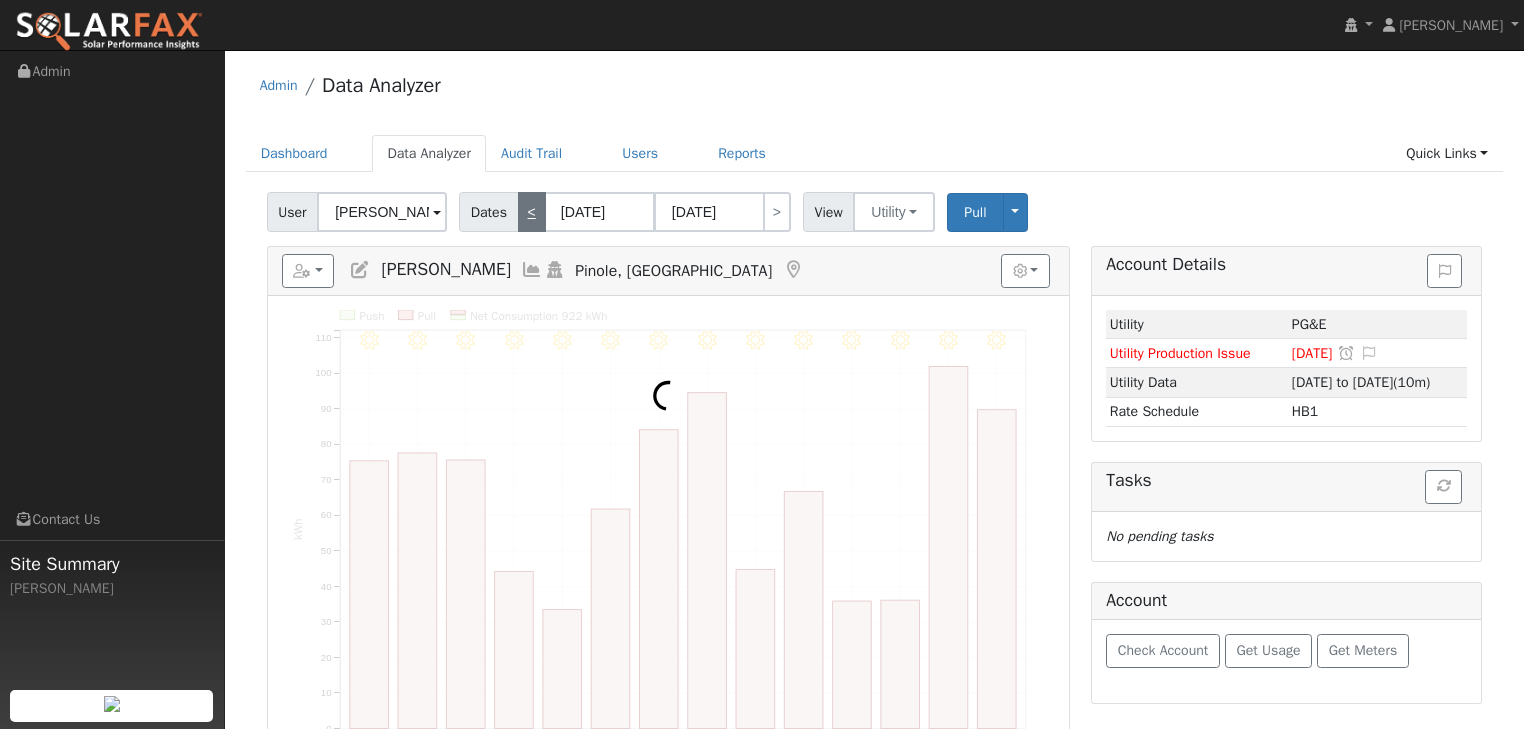 type on "05/27/2025" 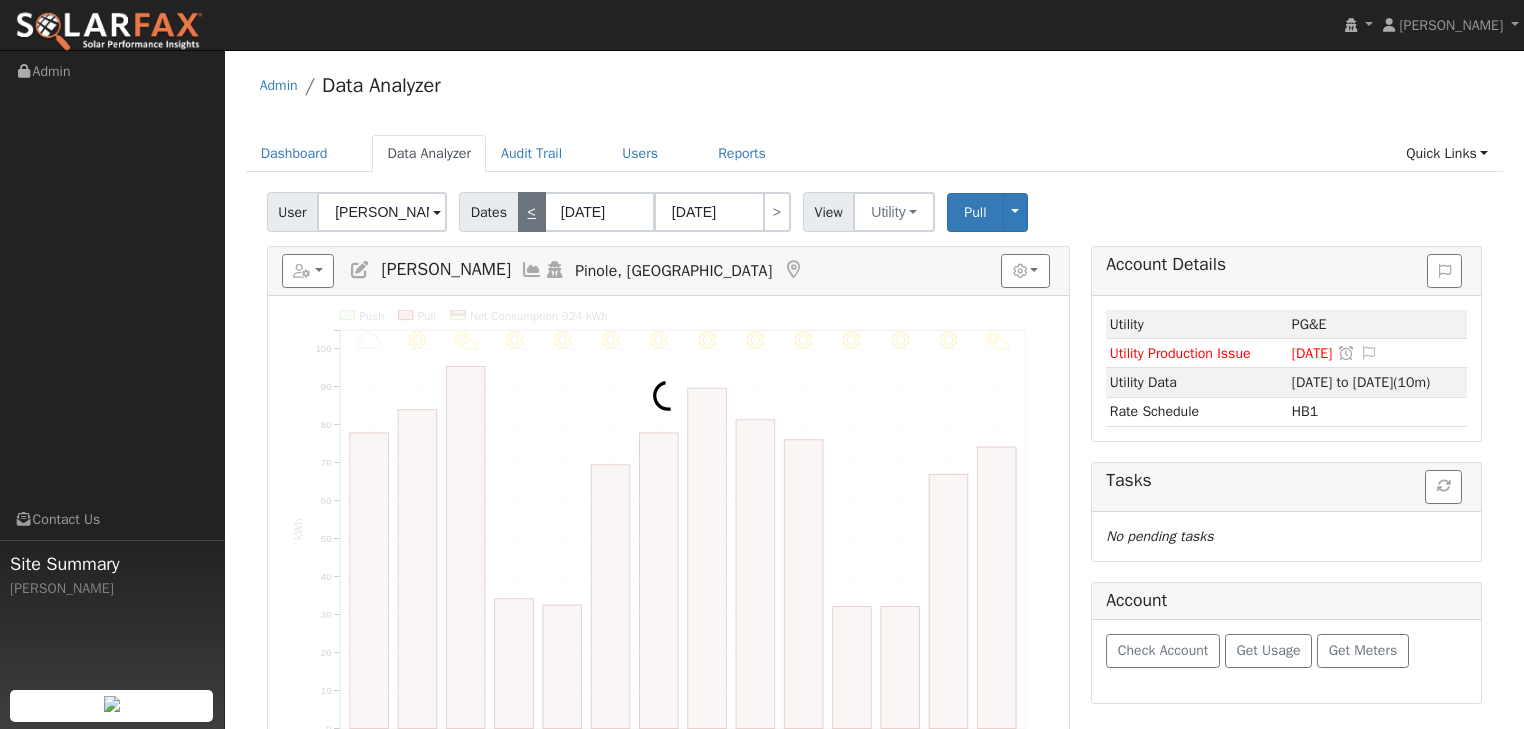 click on "<" at bounding box center (532, 212) 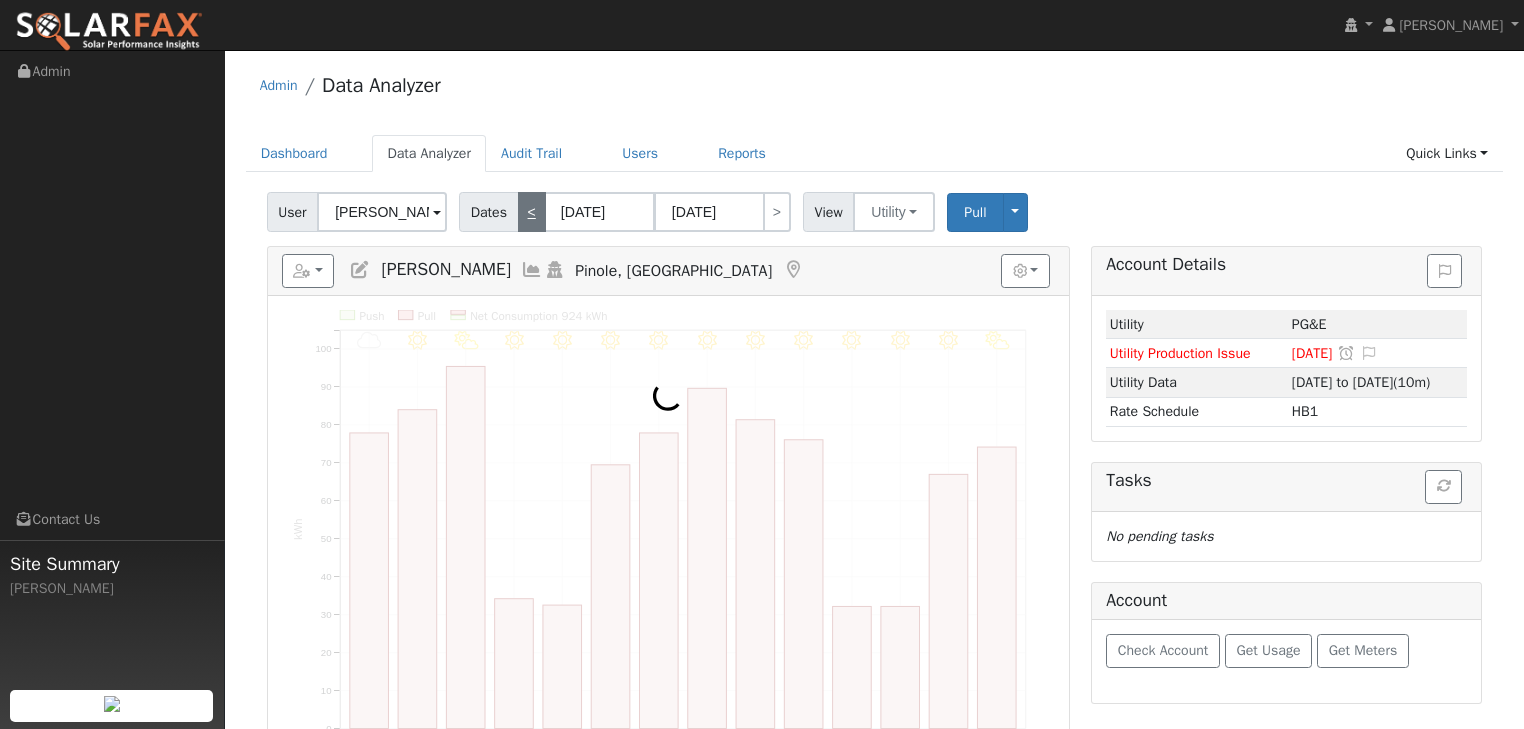 type on "04/30/2025" 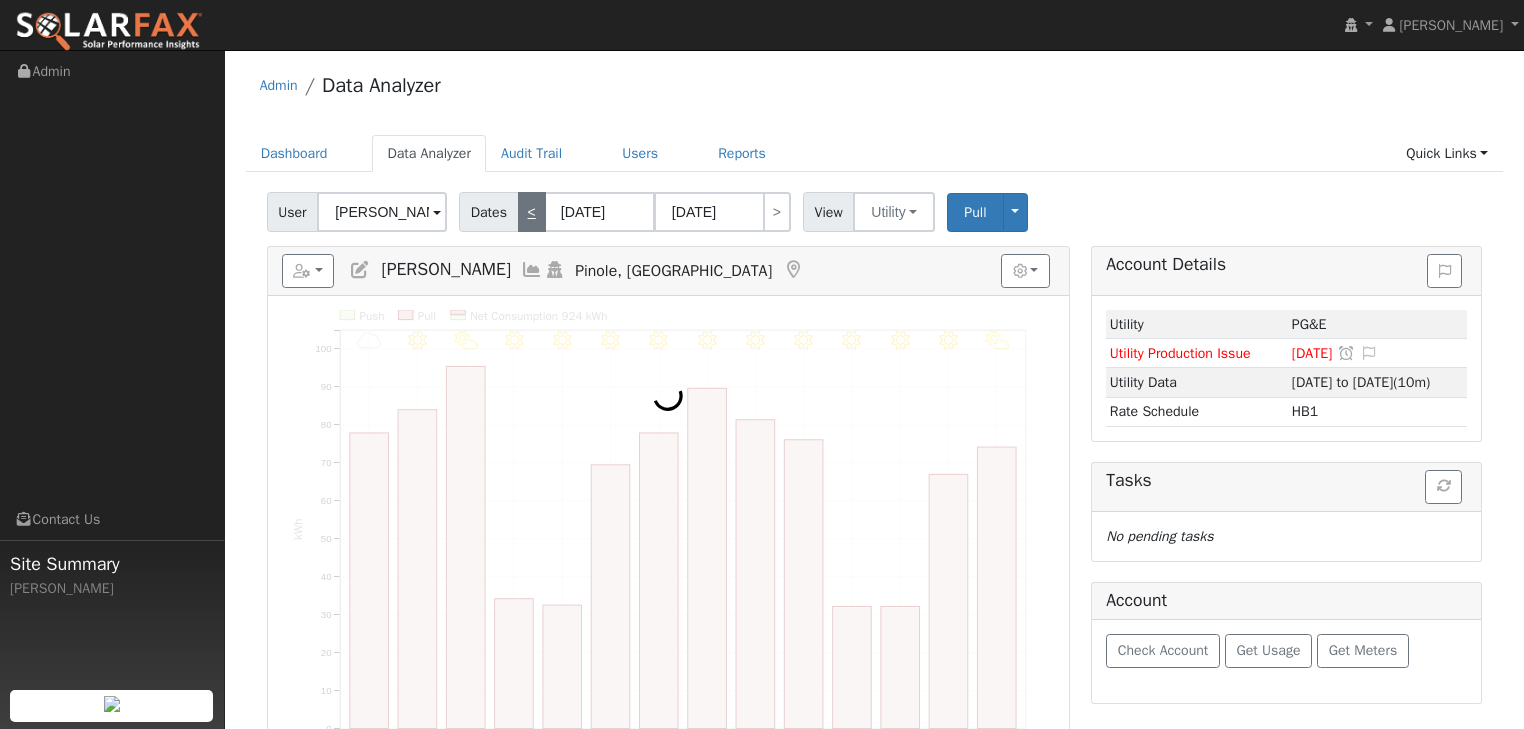type on "05/13/2025" 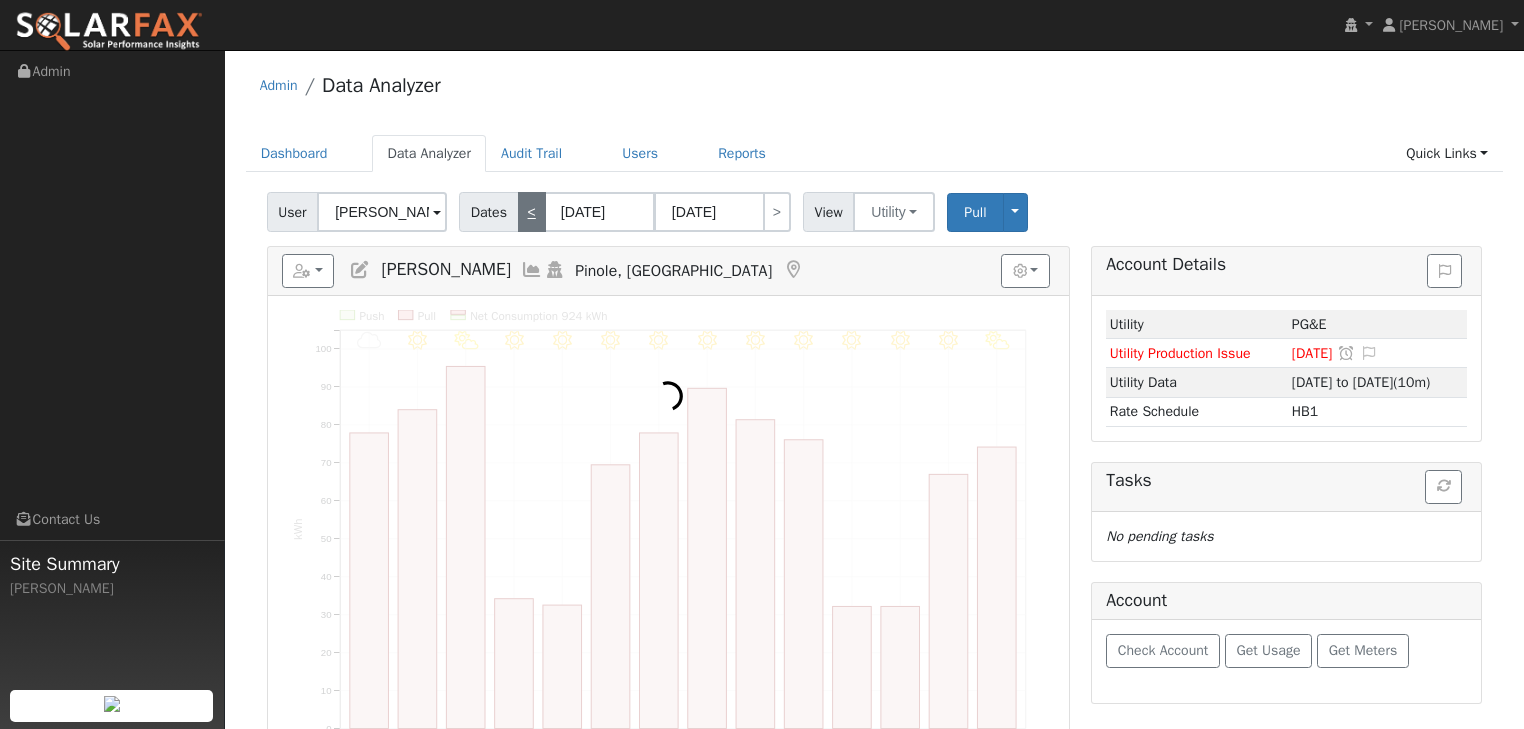 click on "<" at bounding box center [532, 212] 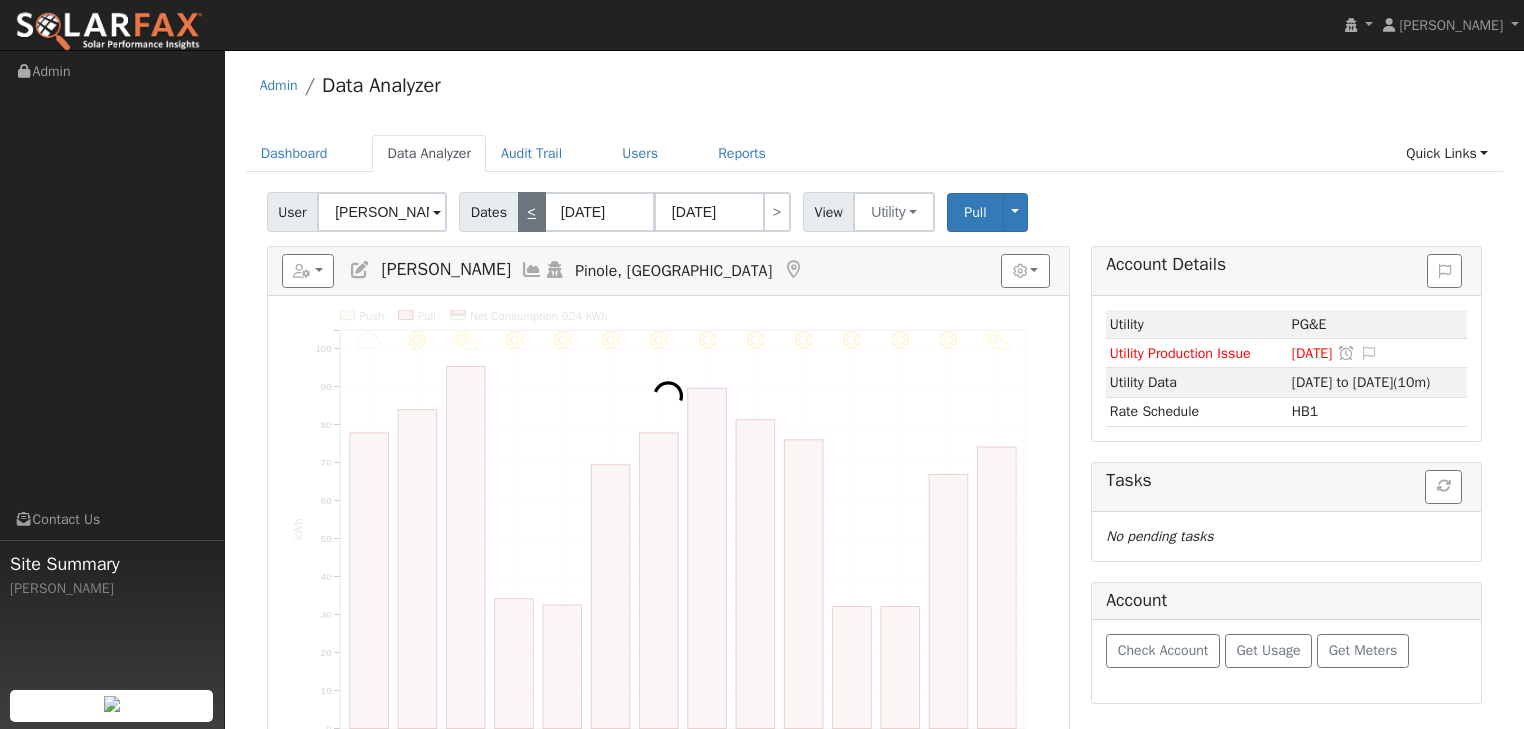 type on "04/29/2025" 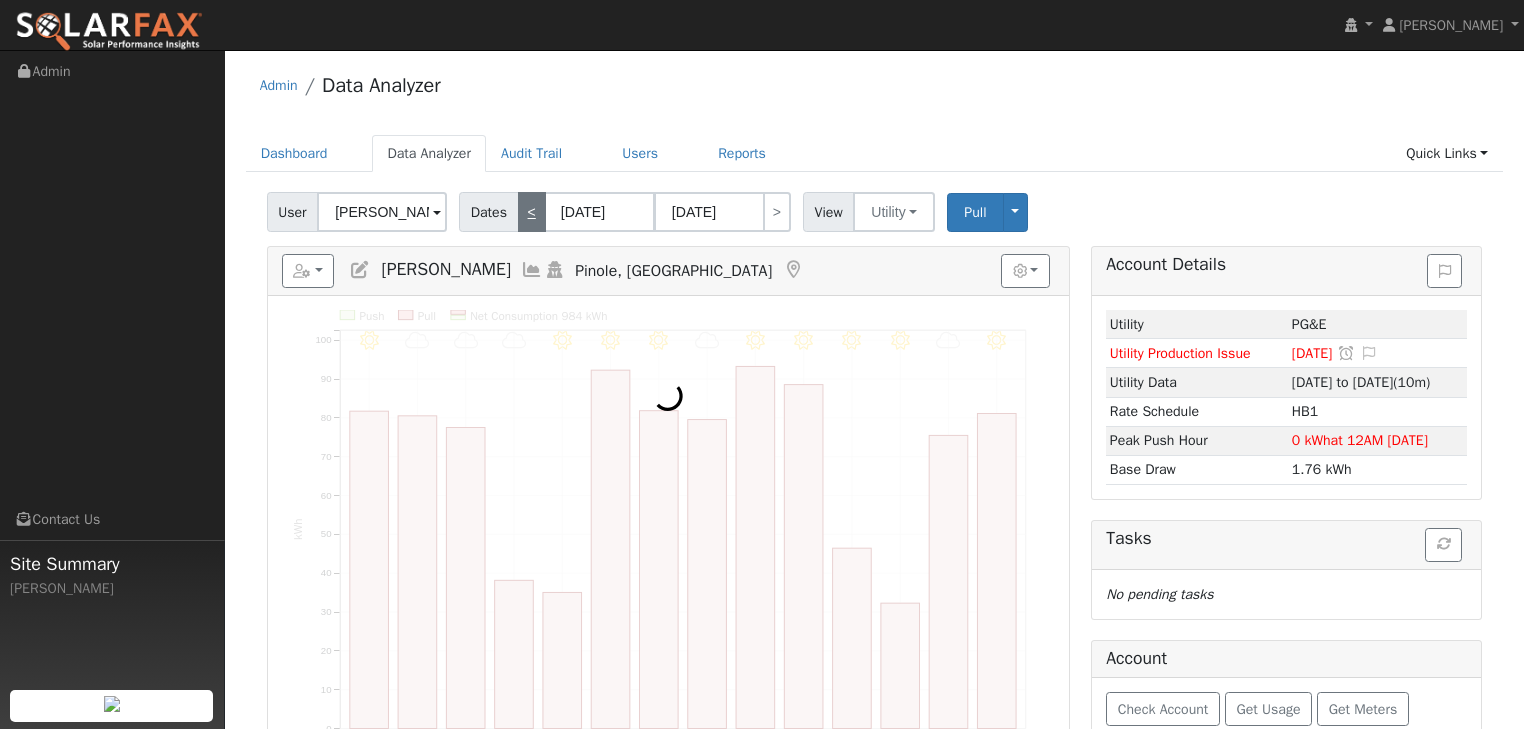 click on "<" at bounding box center [532, 212] 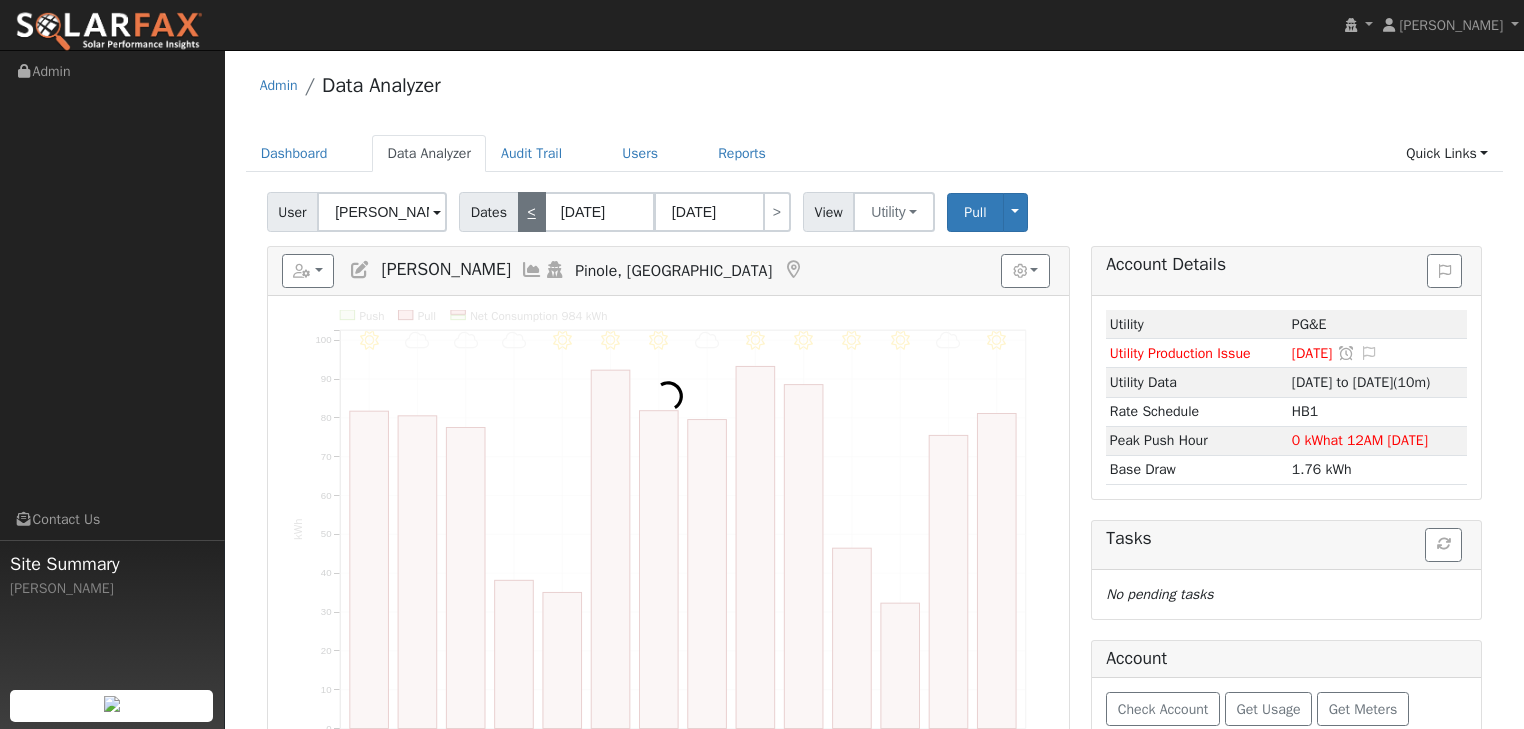 type on "04/02/2025" 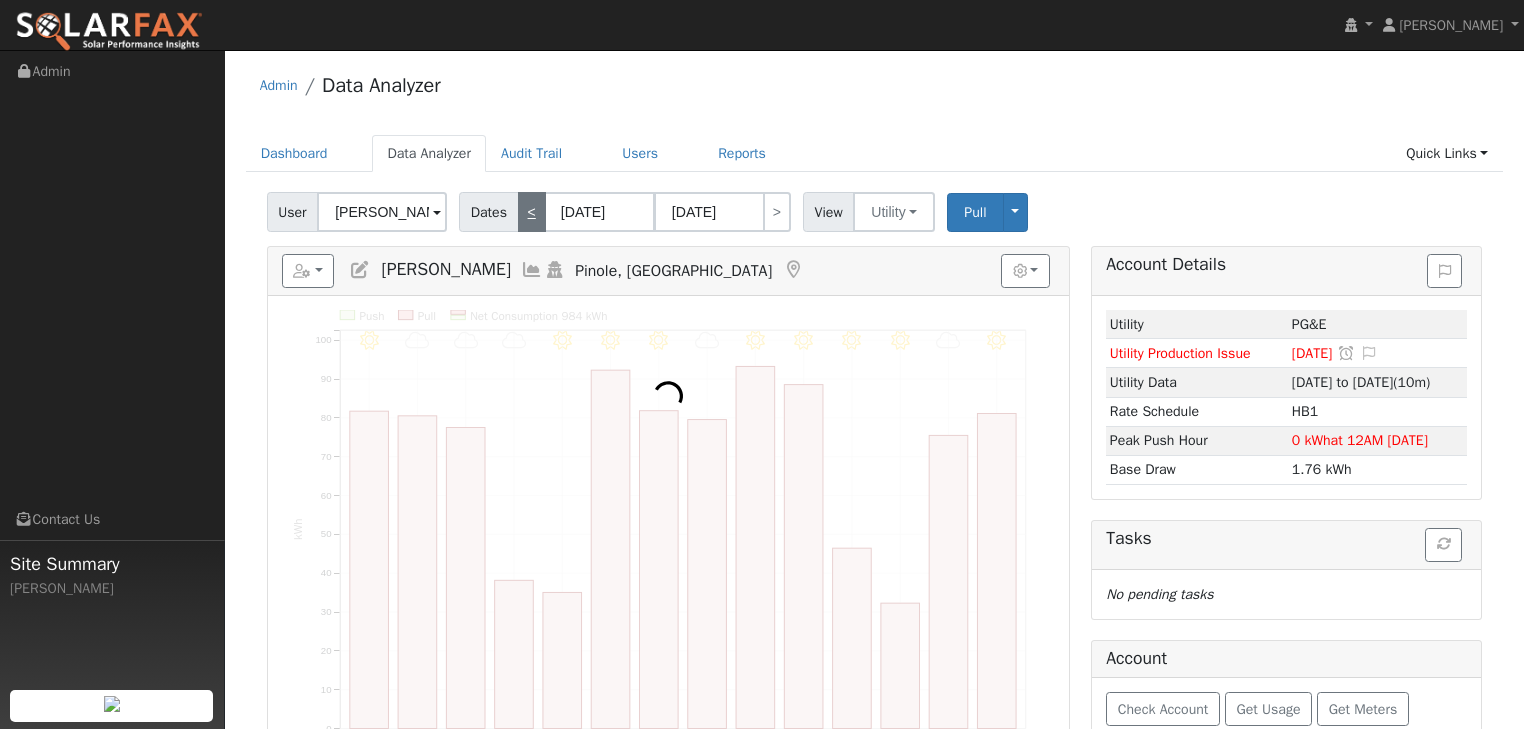 type on "04/15/2025" 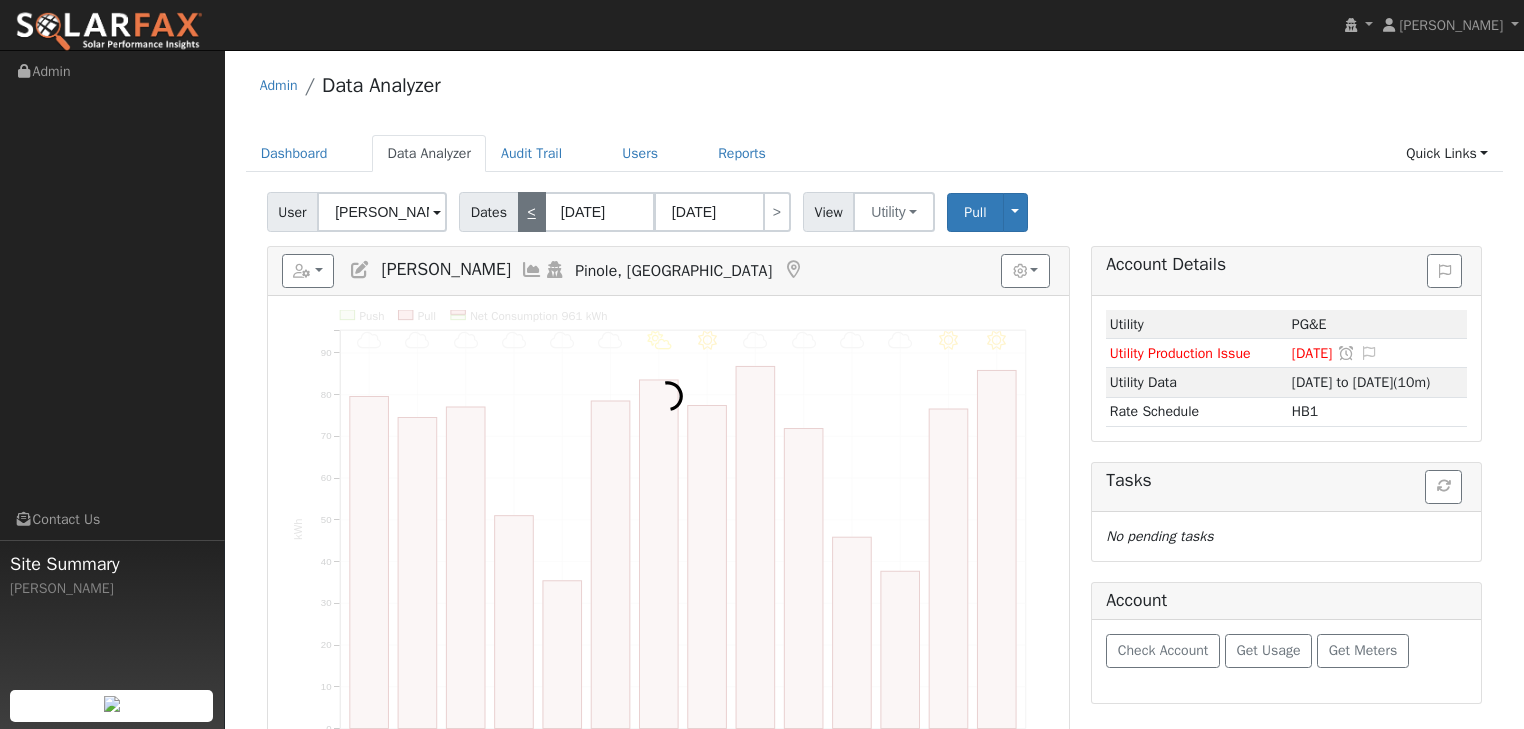 click on "<" at bounding box center (532, 212) 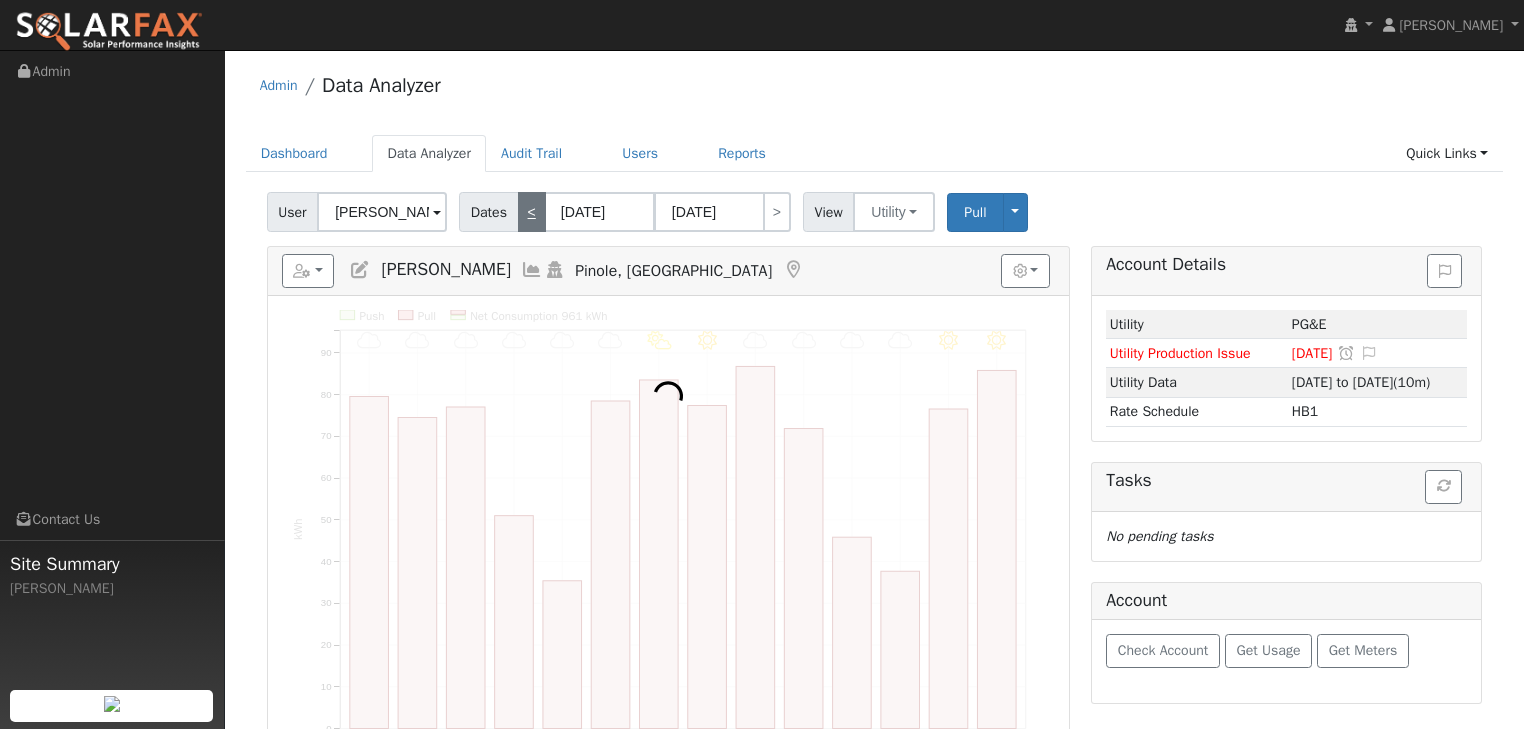 type on "03/19/2025" 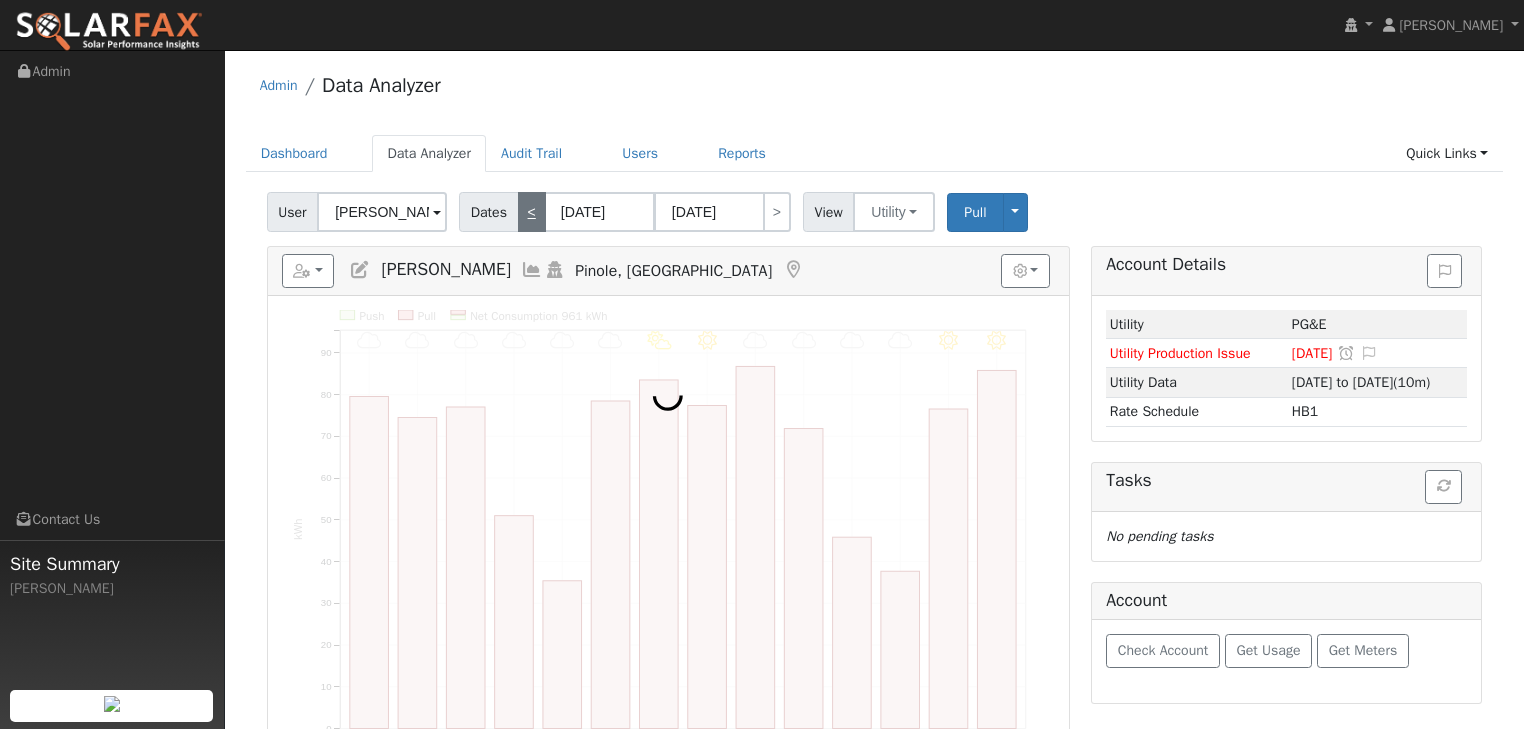 type on "04/01/2025" 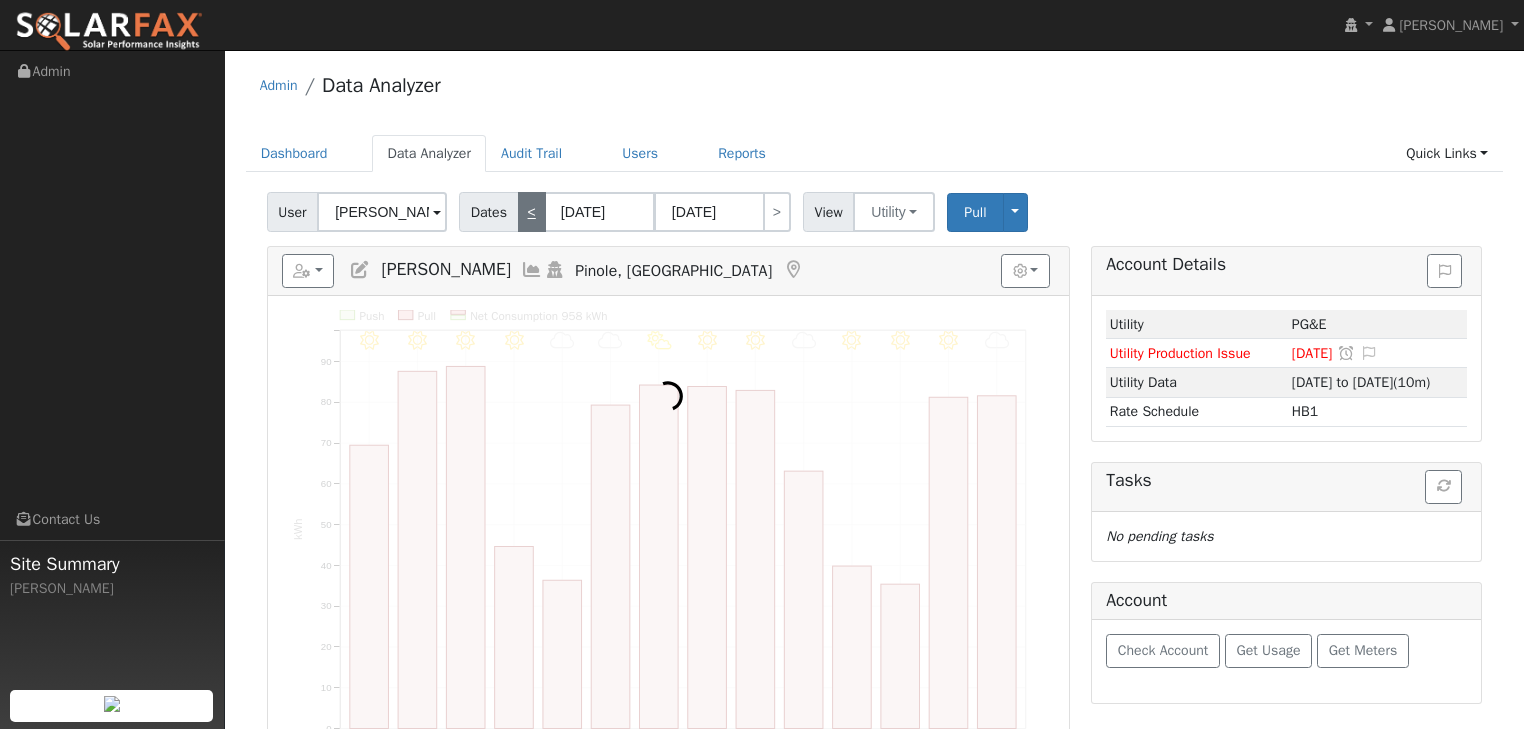 click on "<" at bounding box center (532, 212) 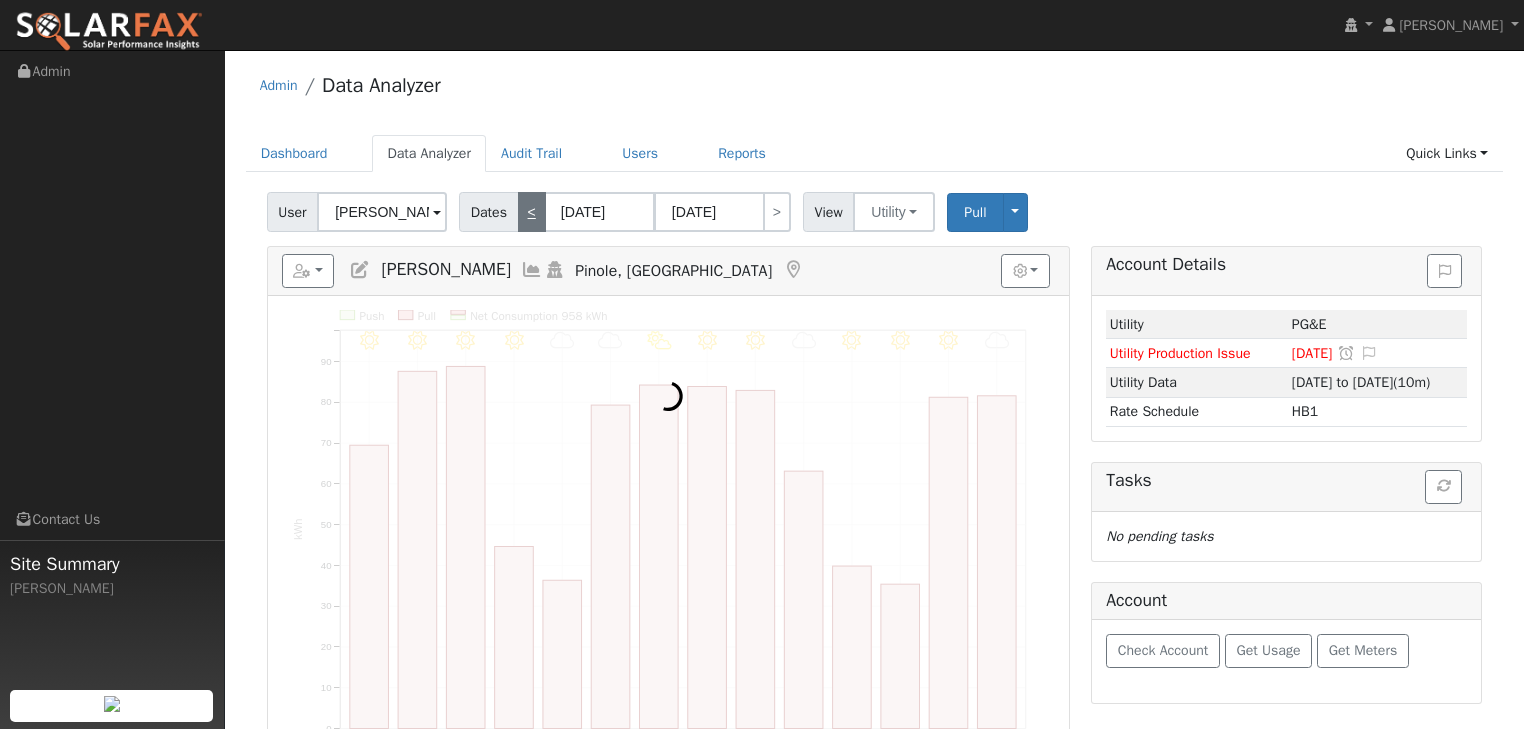 type on "03/05/2025" 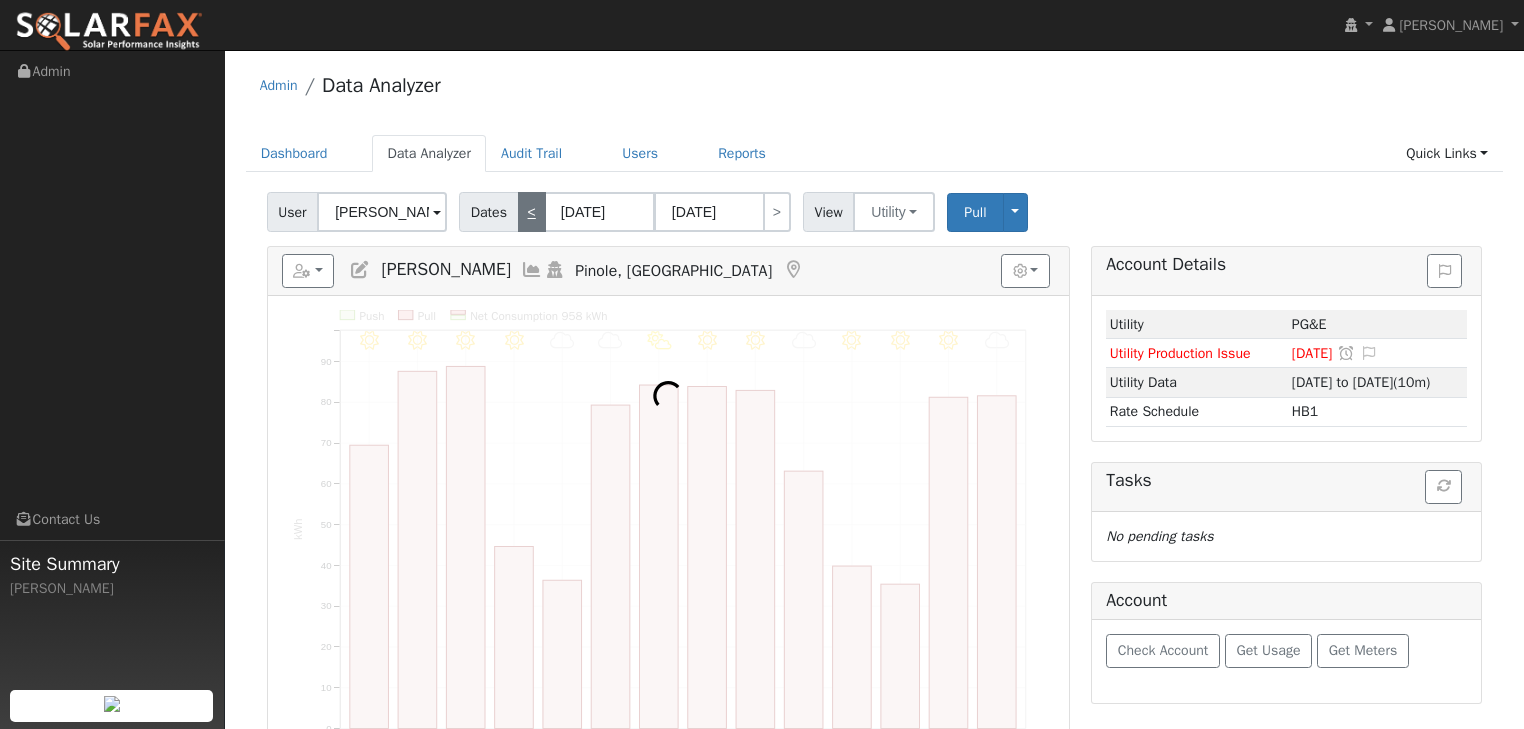 type on "03/18/2025" 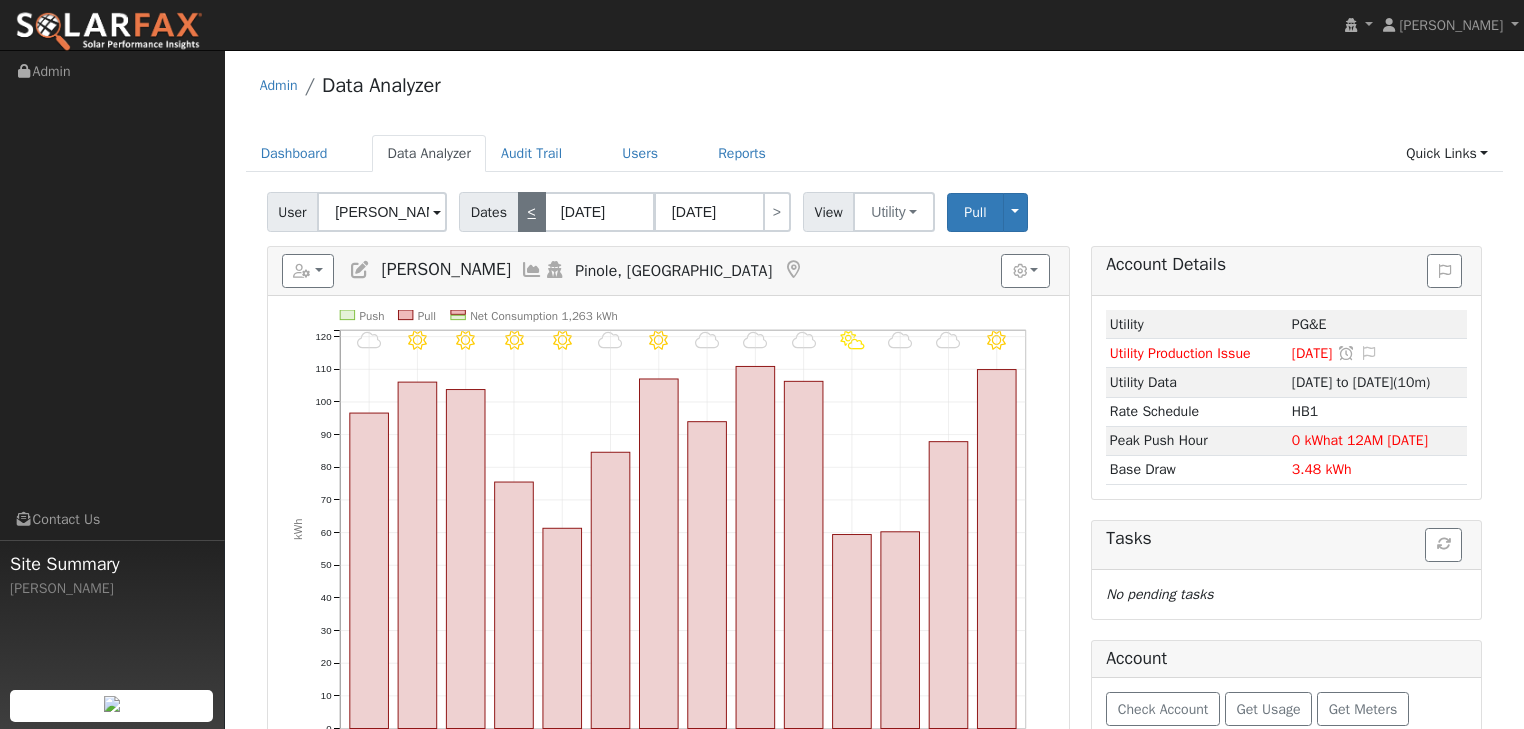 click on "<" at bounding box center [532, 212] 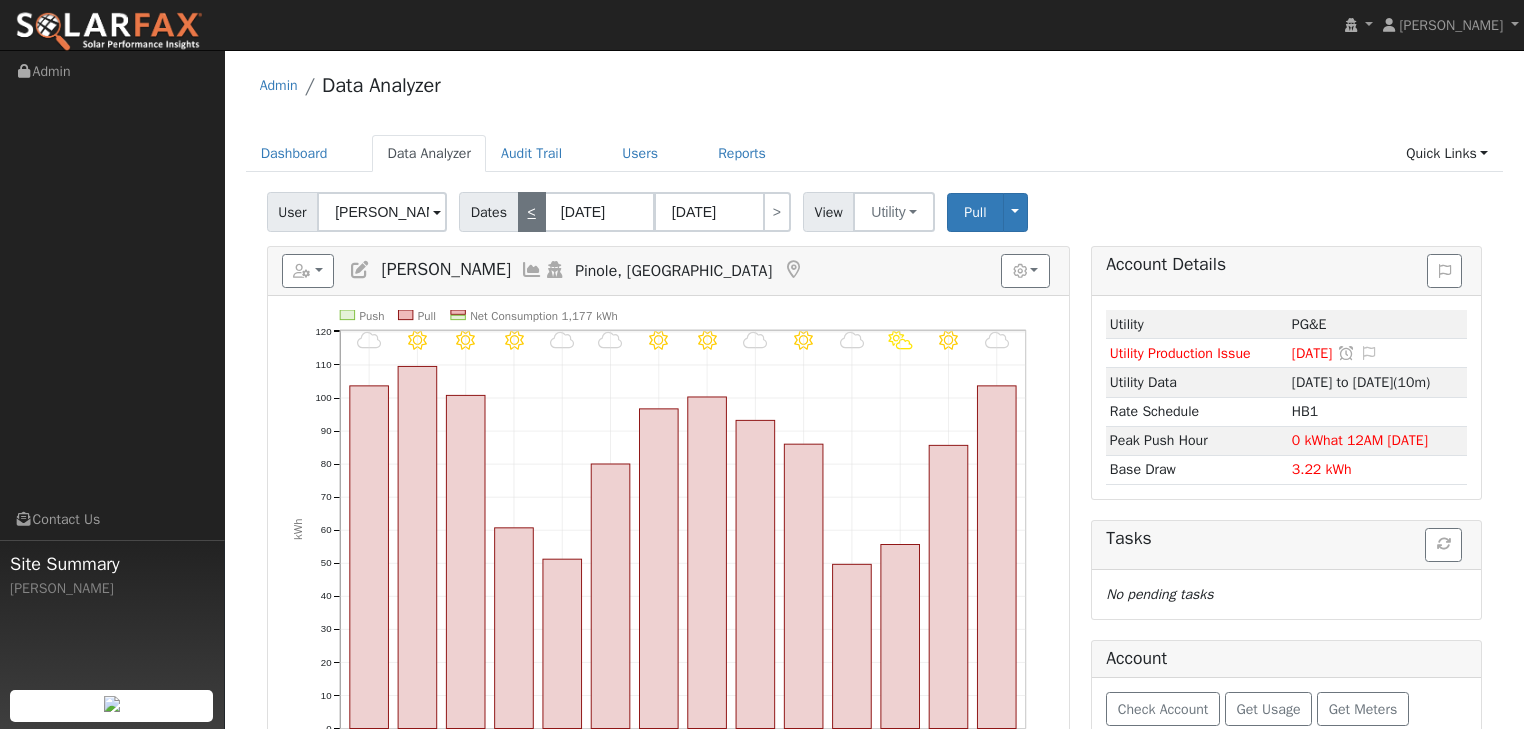 click on "<" at bounding box center [532, 212] 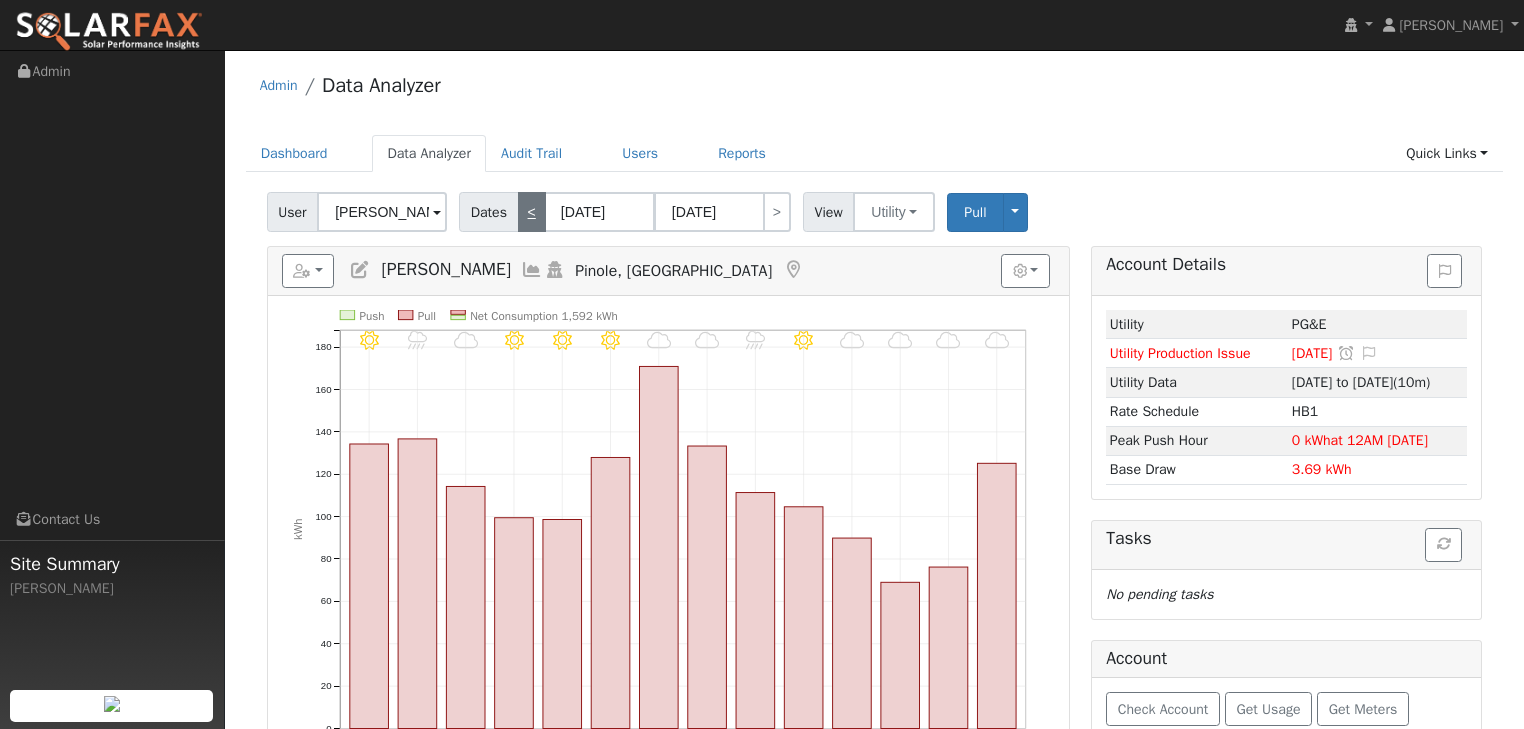 click on "<" at bounding box center (532, 212) 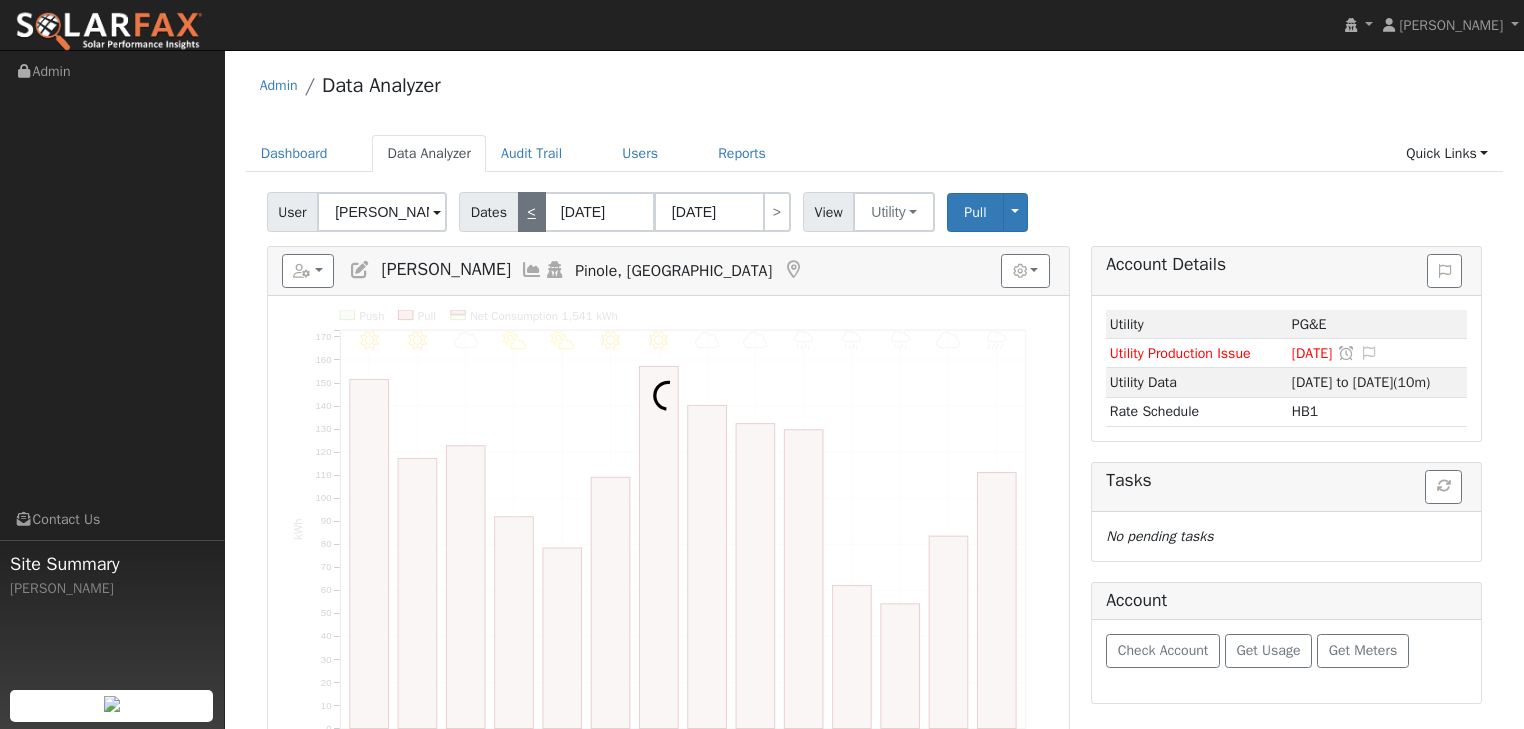 click on "<" at bounding box center [532, 212] 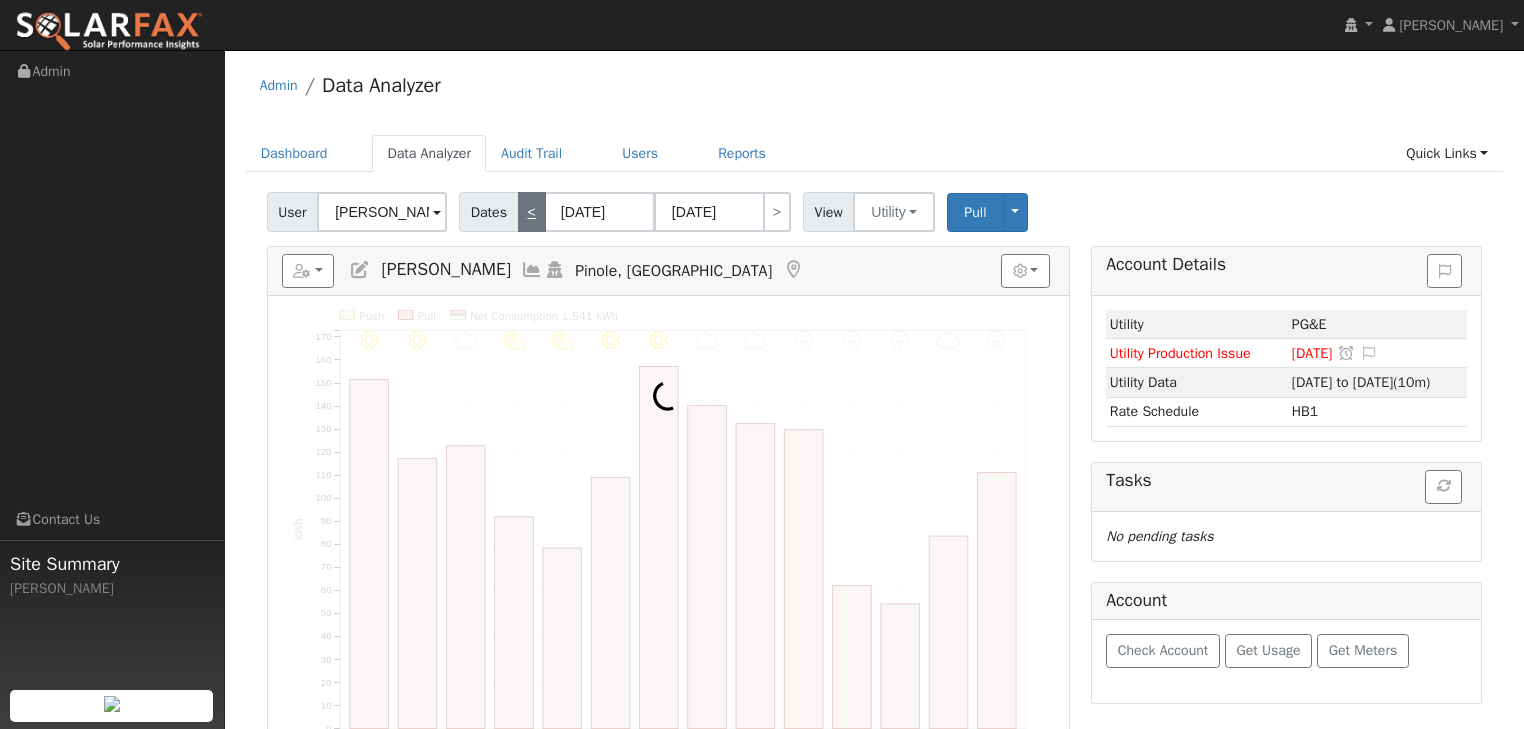 type on "12/25/2024" 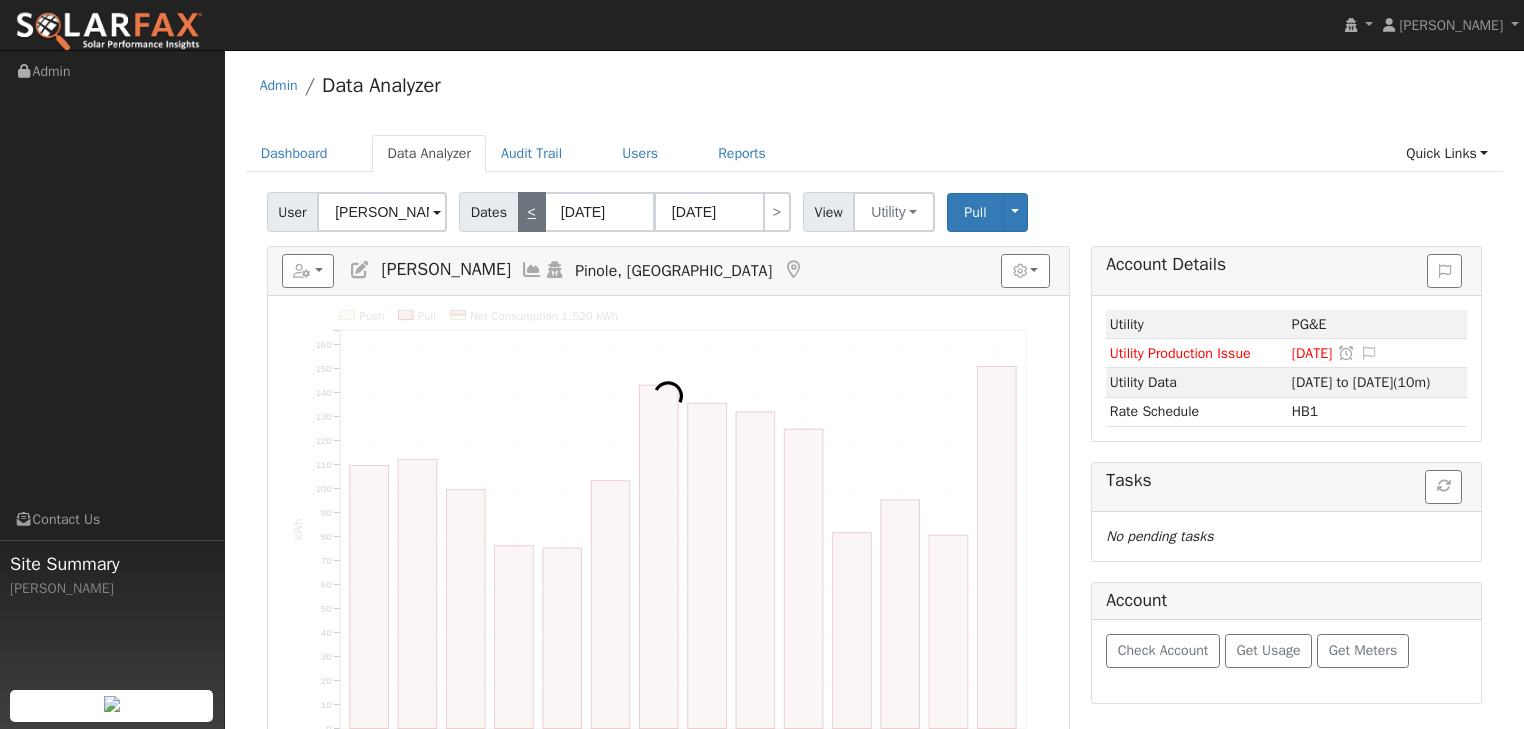 click on "<" at bounding box center (532, 212) 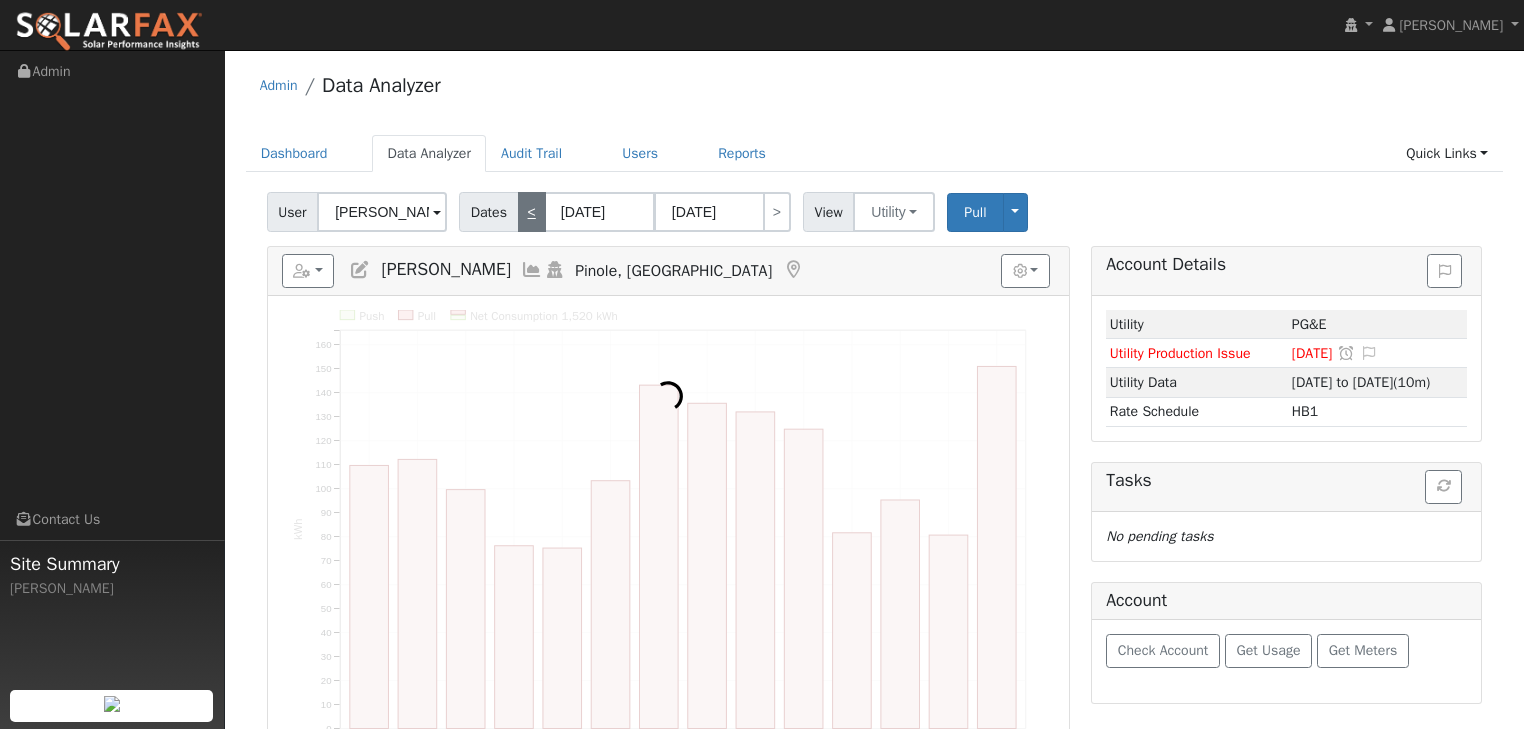 type on "12/11/2024" 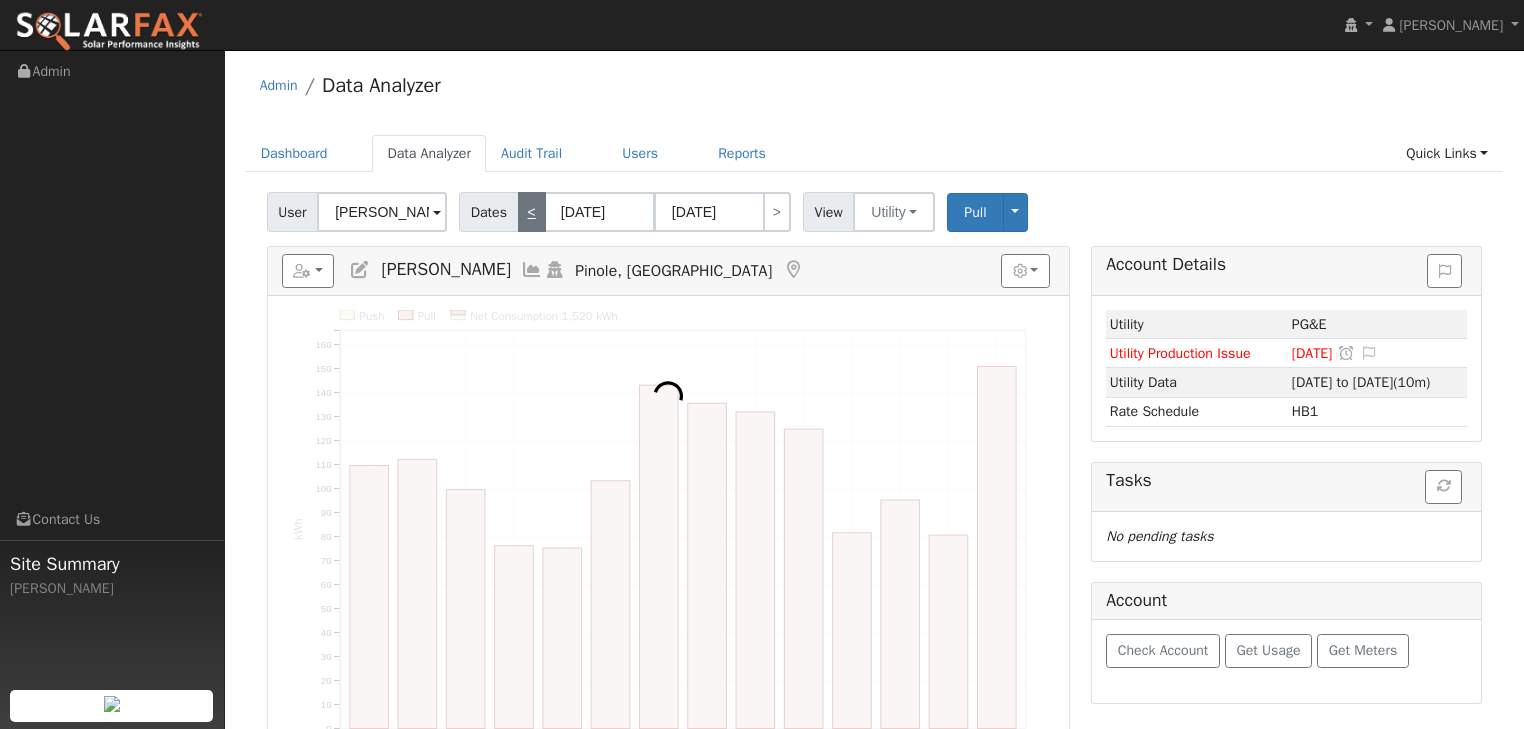 type on "12/24/2024" 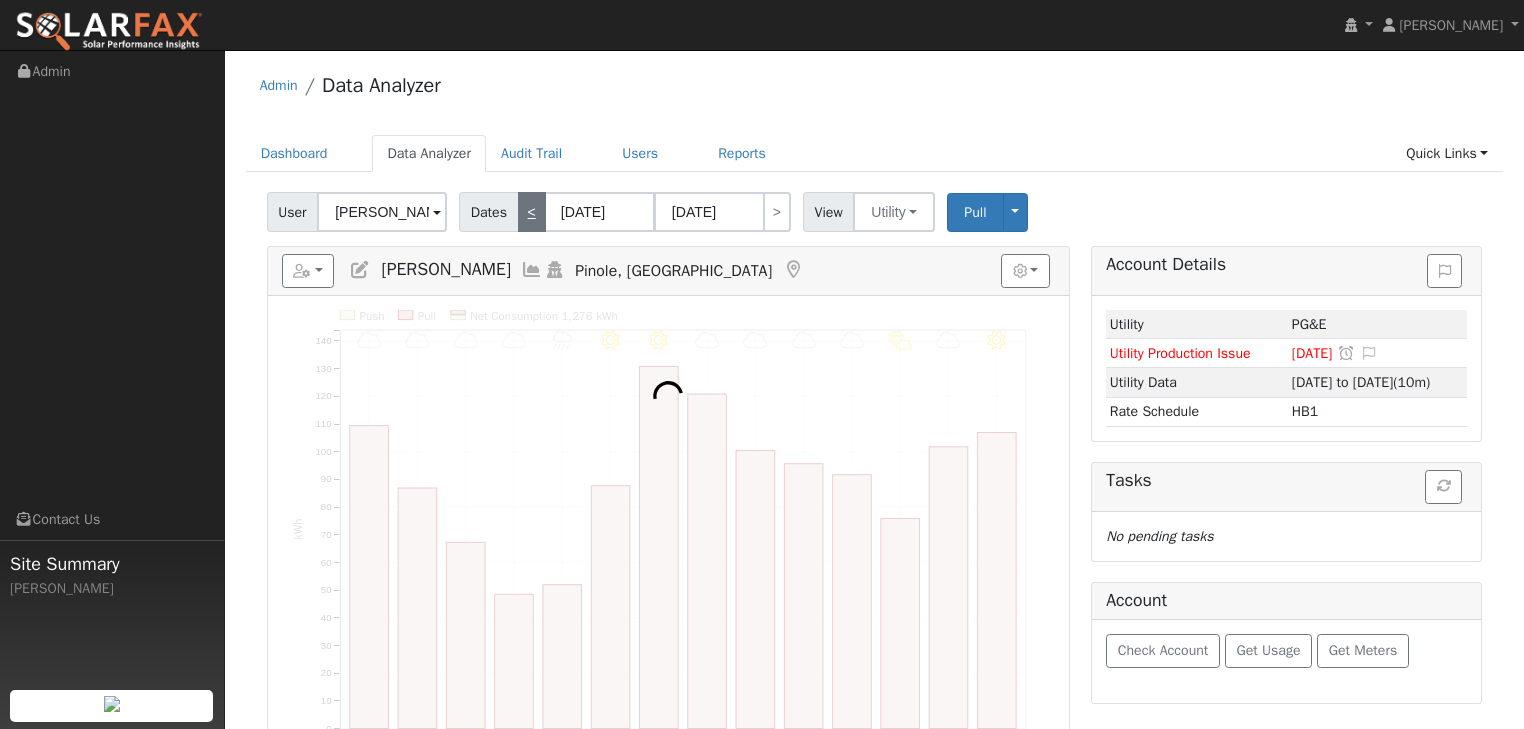 click on "<" at bounding box center [532, 212] 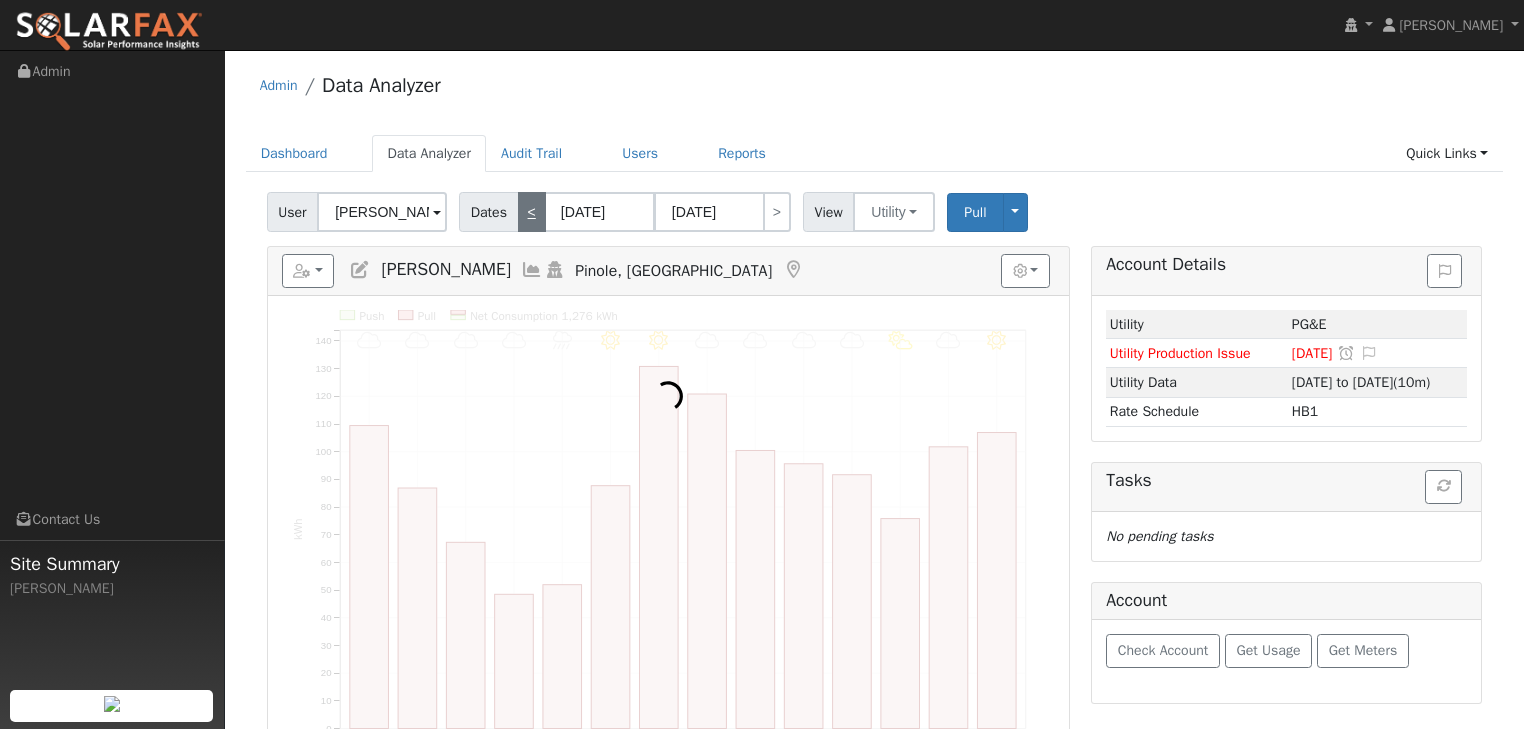 type on "11/27/2024" 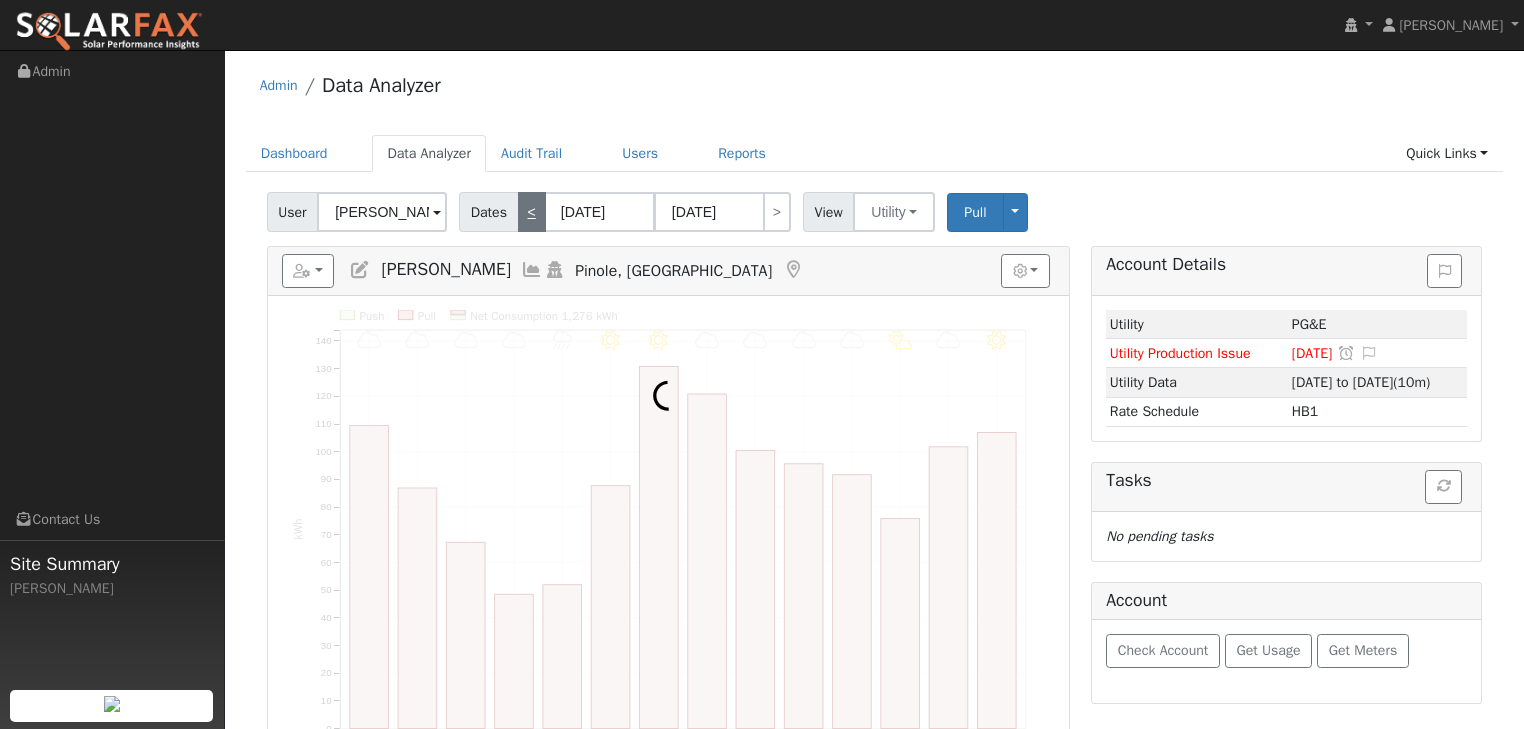 type on "12/10/2024" 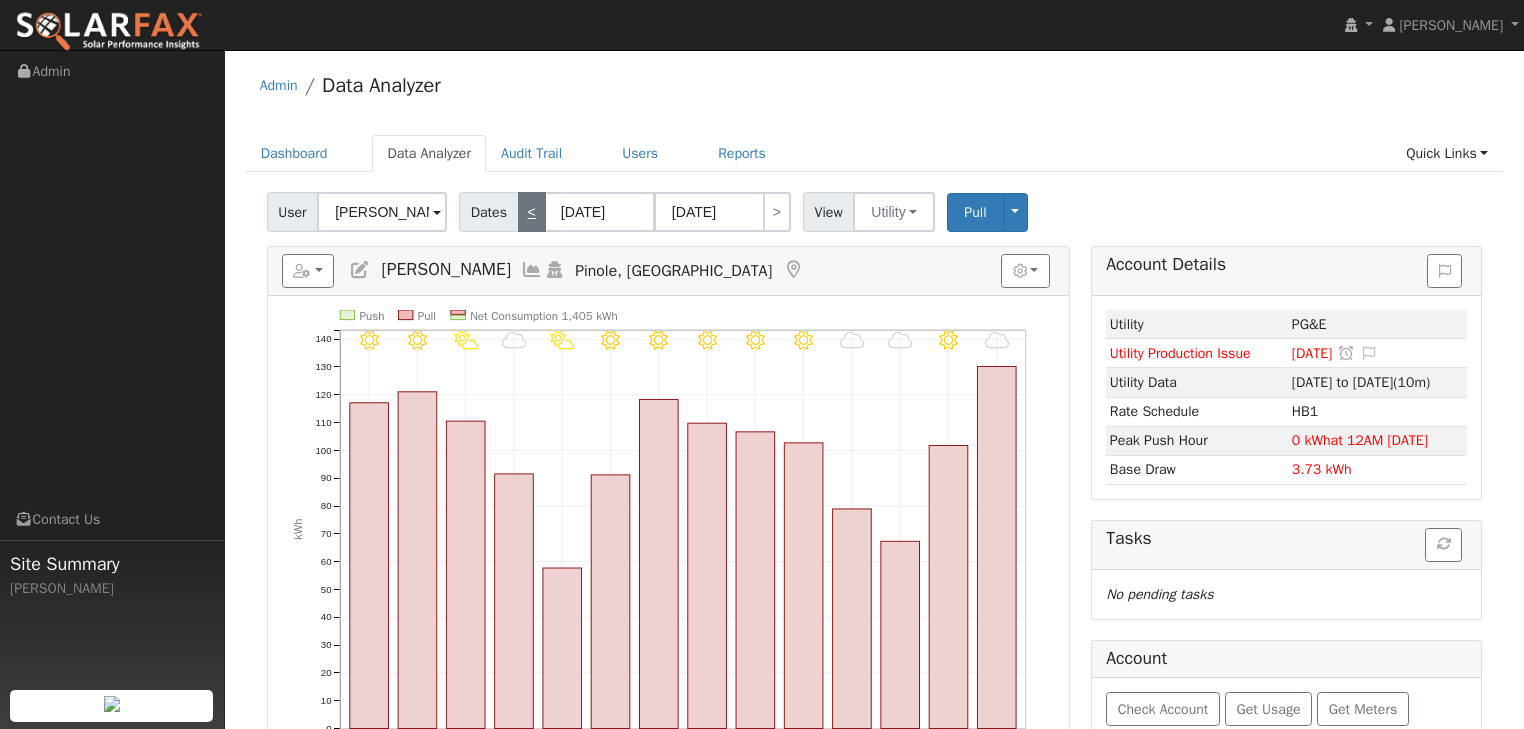 click on "<" at bounding box center [532, 212] 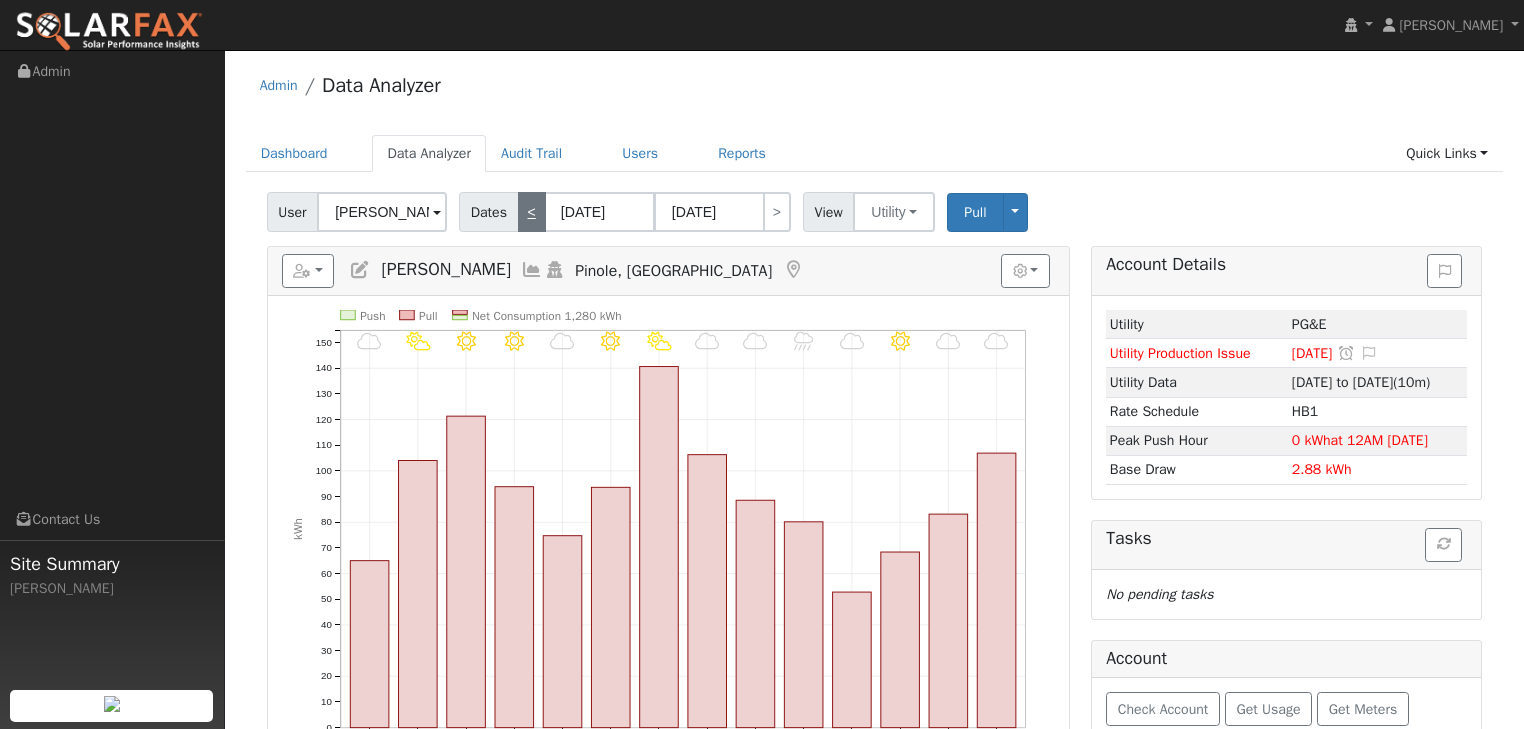 click on "<" at bounding box center (532, 212) 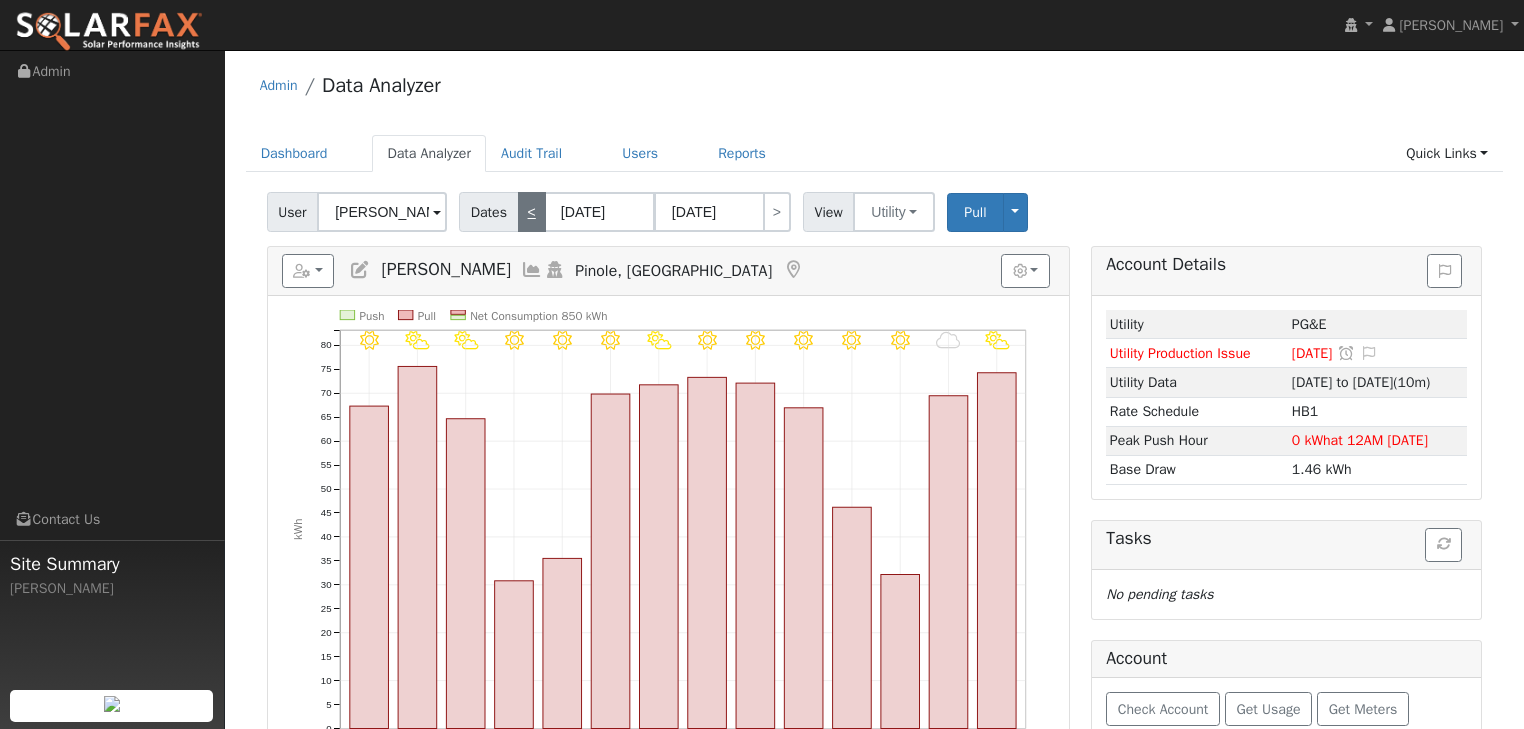 click on "<" at bounding box center (532, 212) 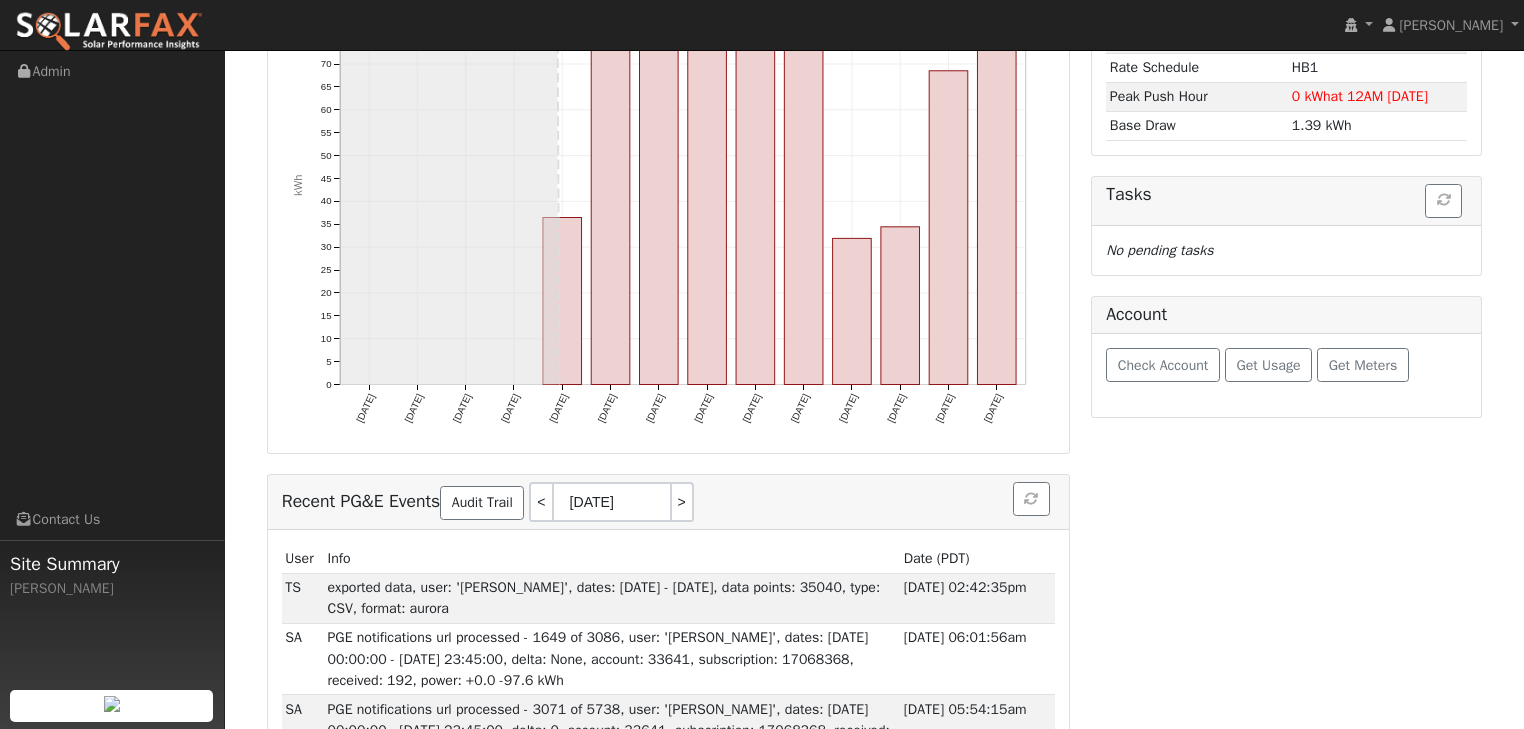 scroll, scrollTop: 240, scrollLeft: 0, axis: vertical 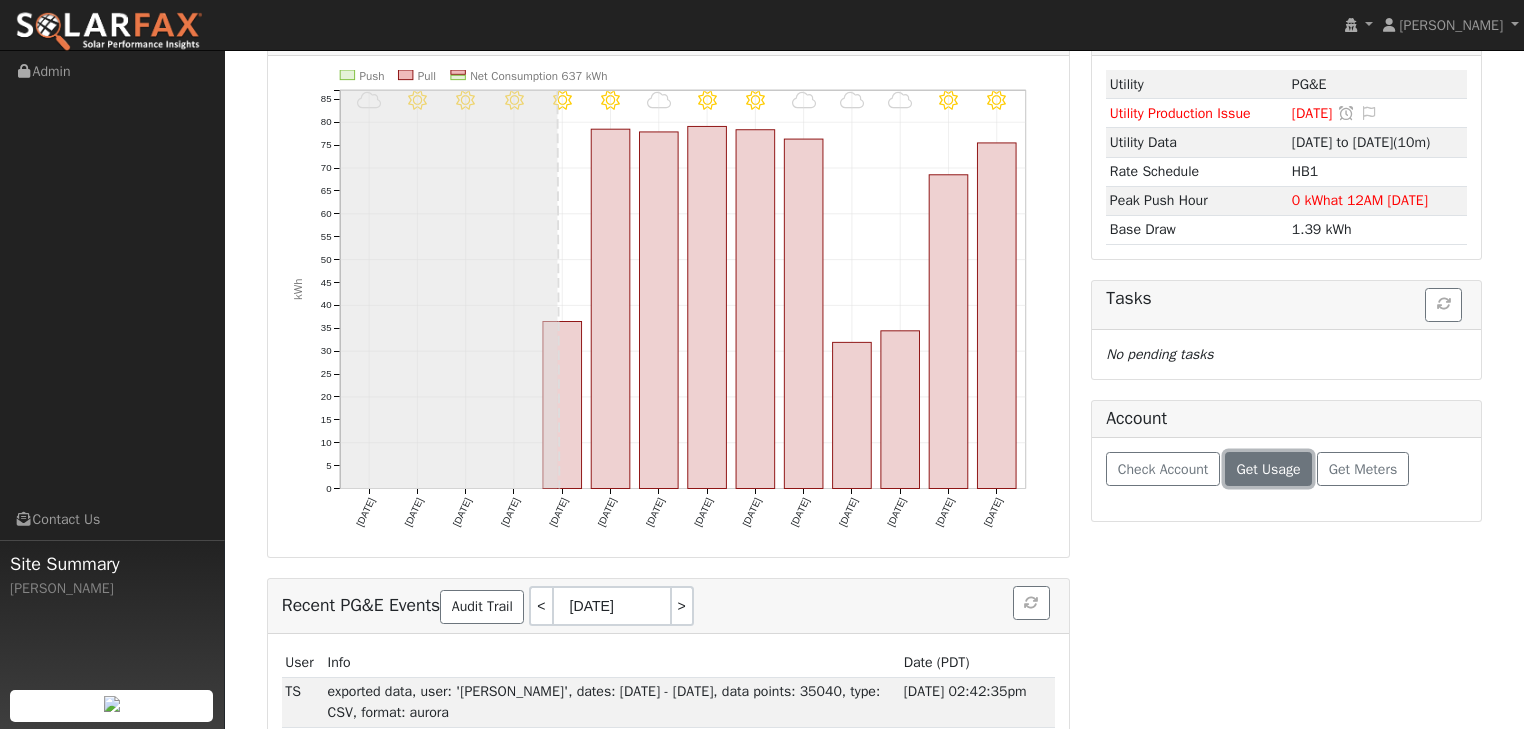 click on "Get Usage" at bounding box center [1268, 469] 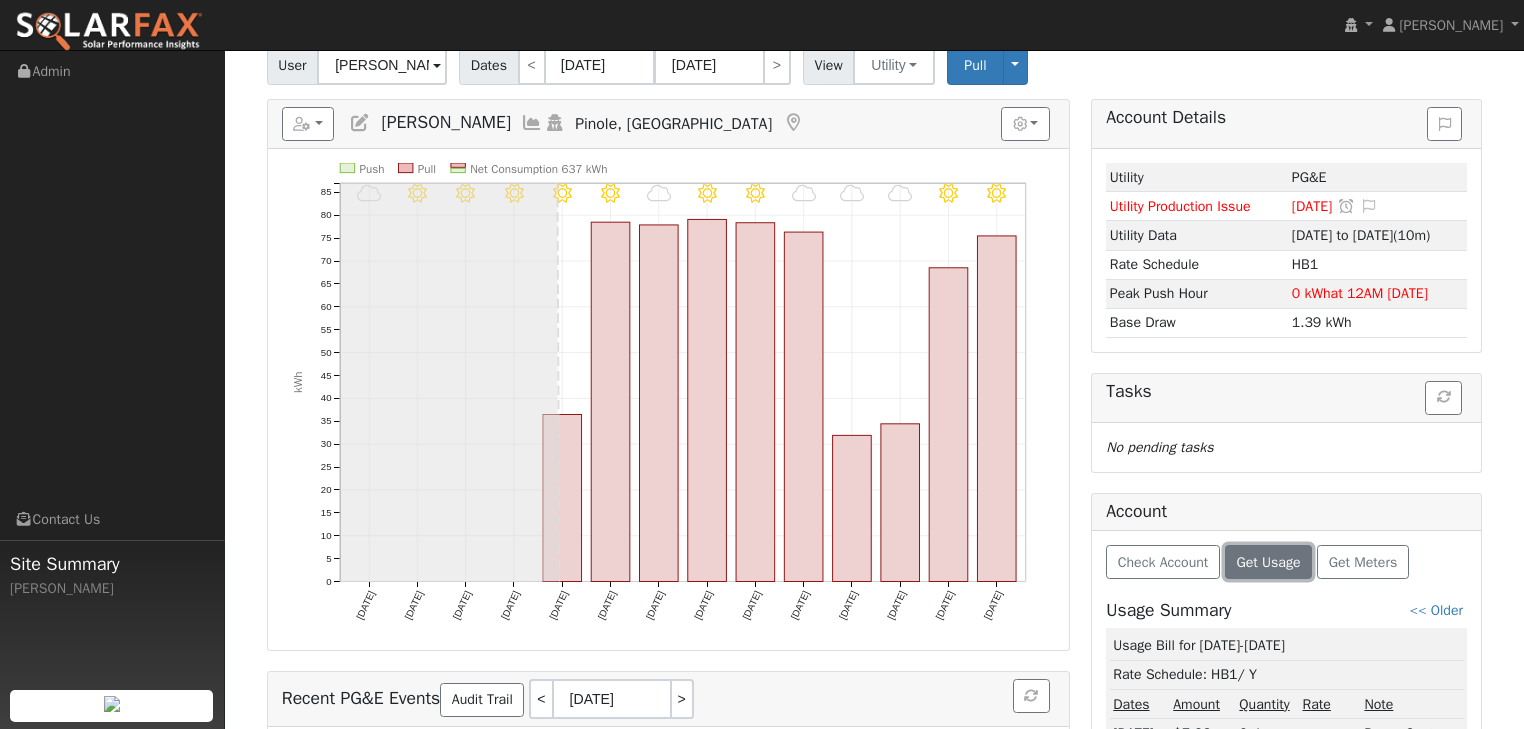 scroll, scrollTop: 0, scrollLeft: 0, axis: both 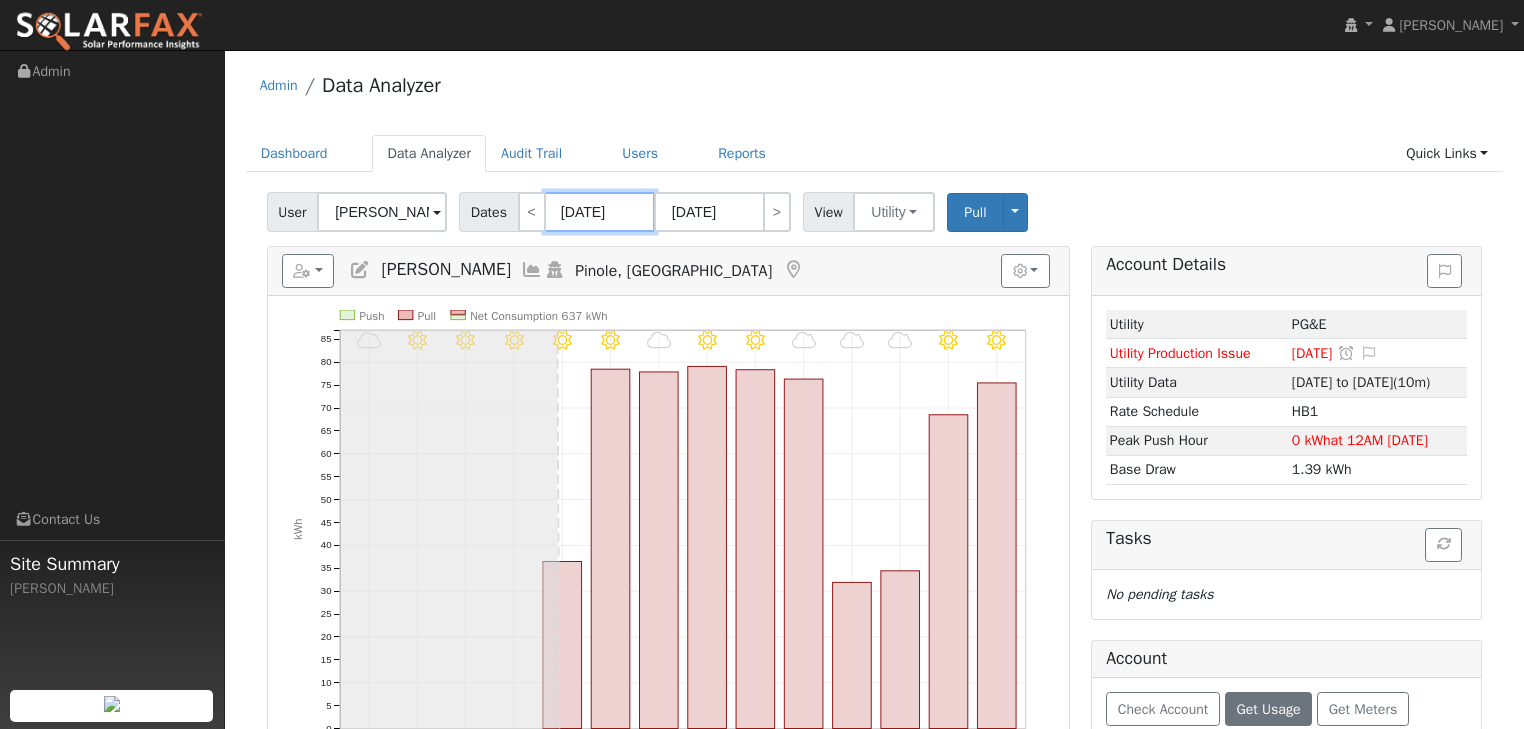 click on "10/16/2024" at bounding box center (600, 212) 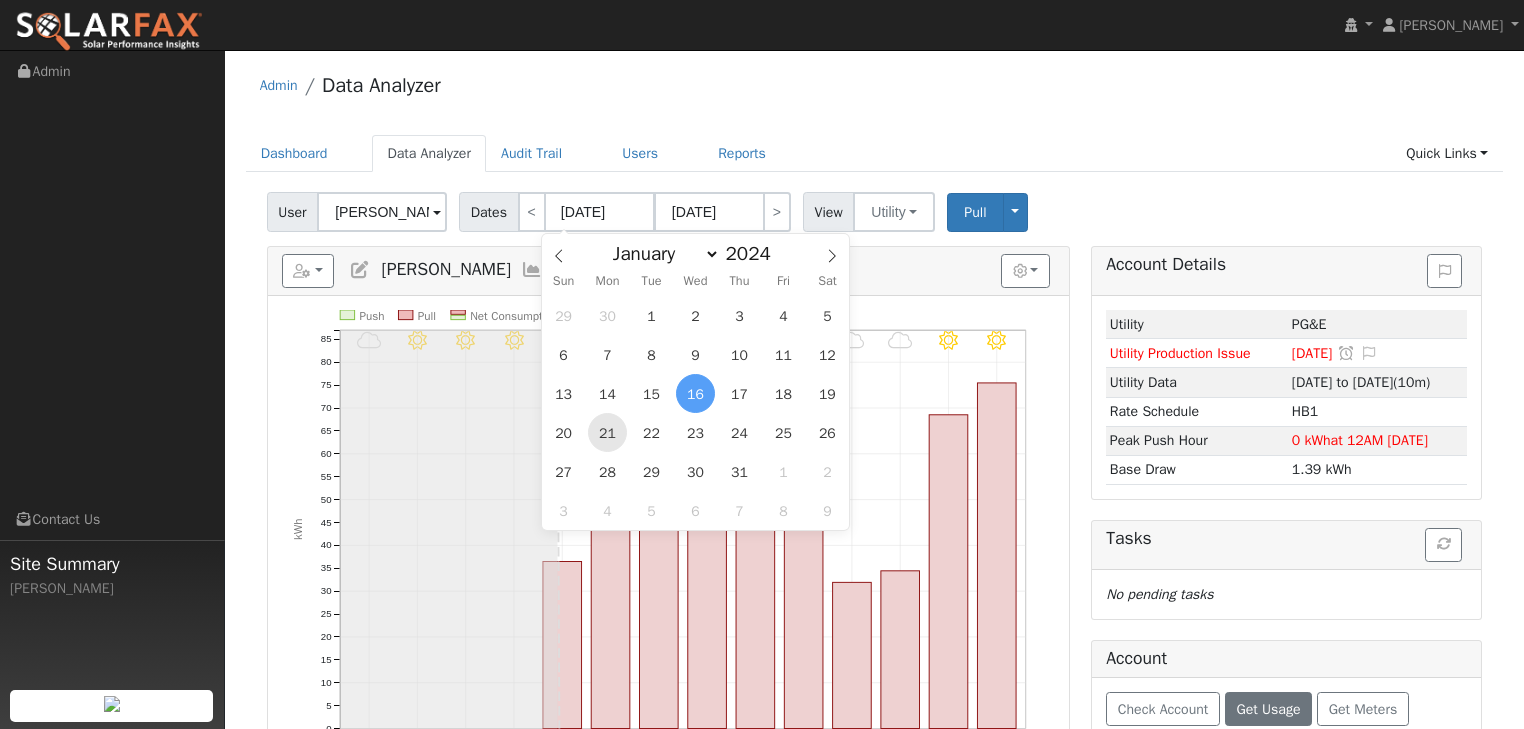 click on "21" at bounding box center (607, 432) 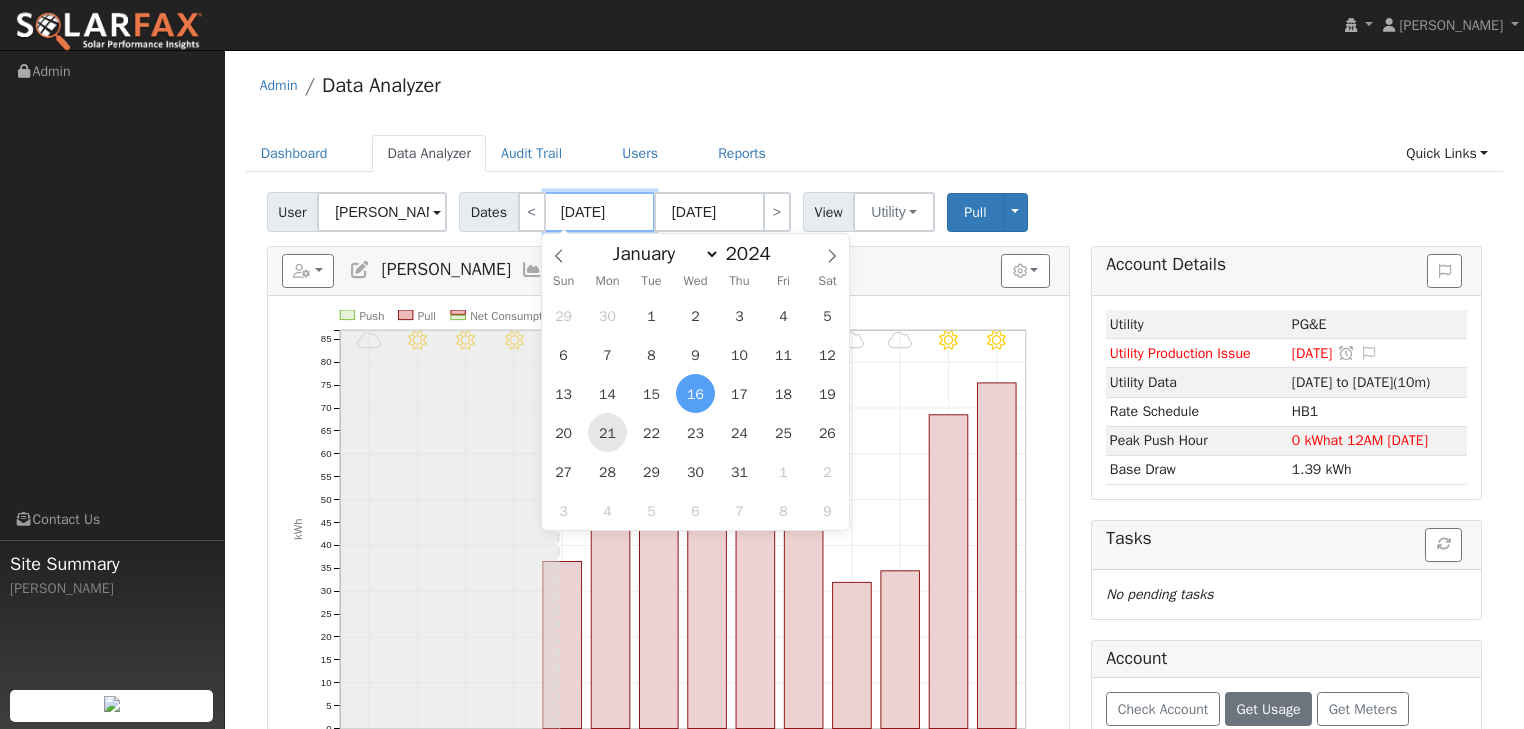 type on "10/21/2024" 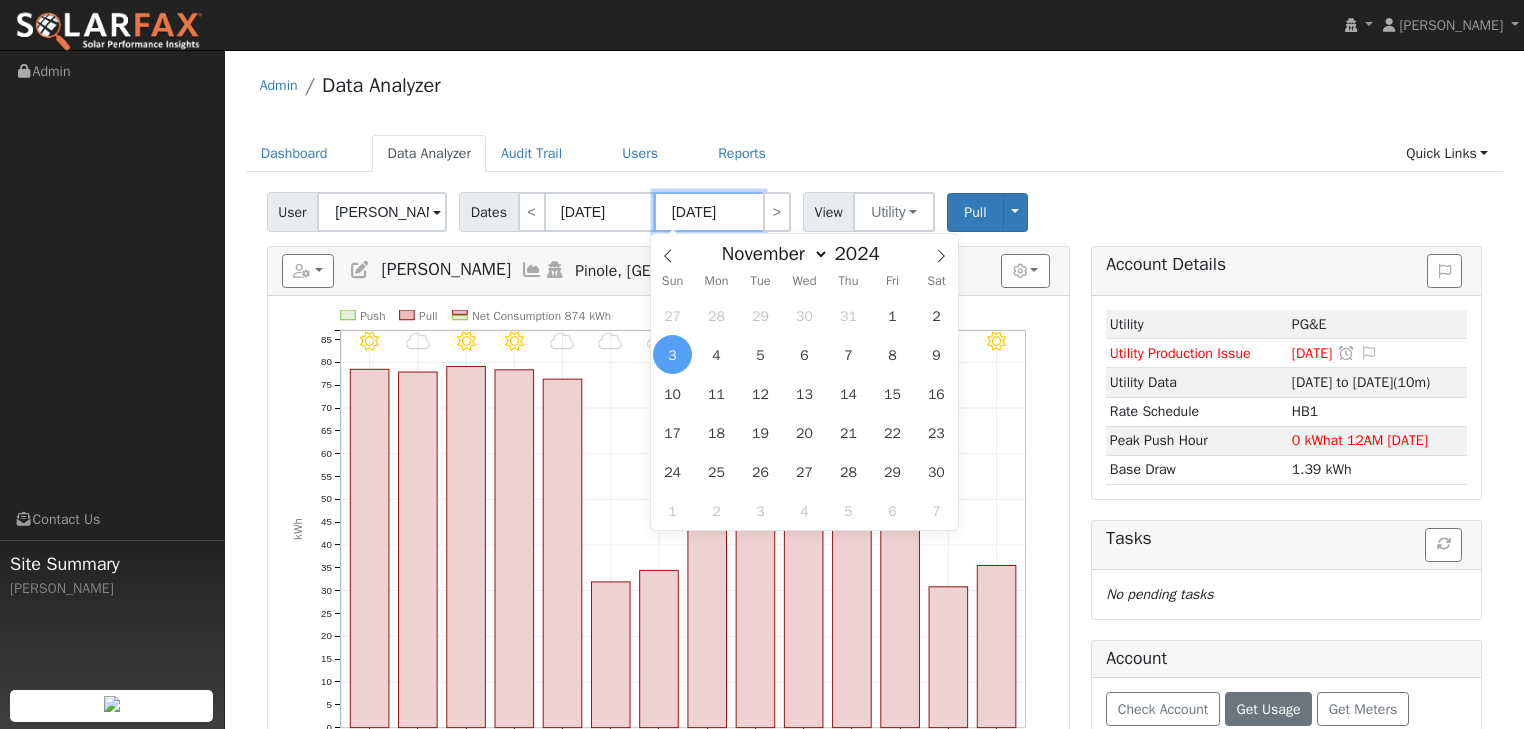 click on "11/03/2024" at bounding box center [709, 212] 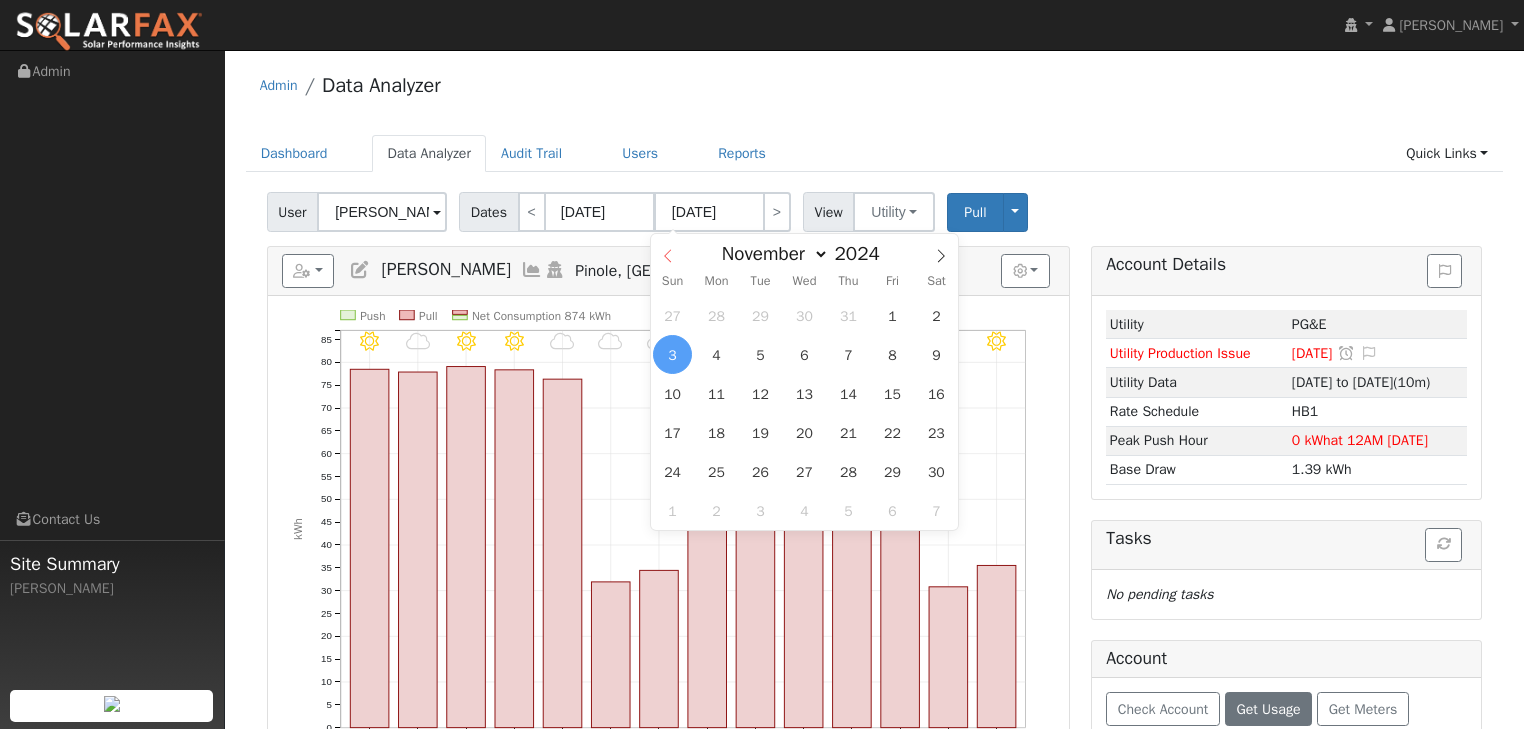 click 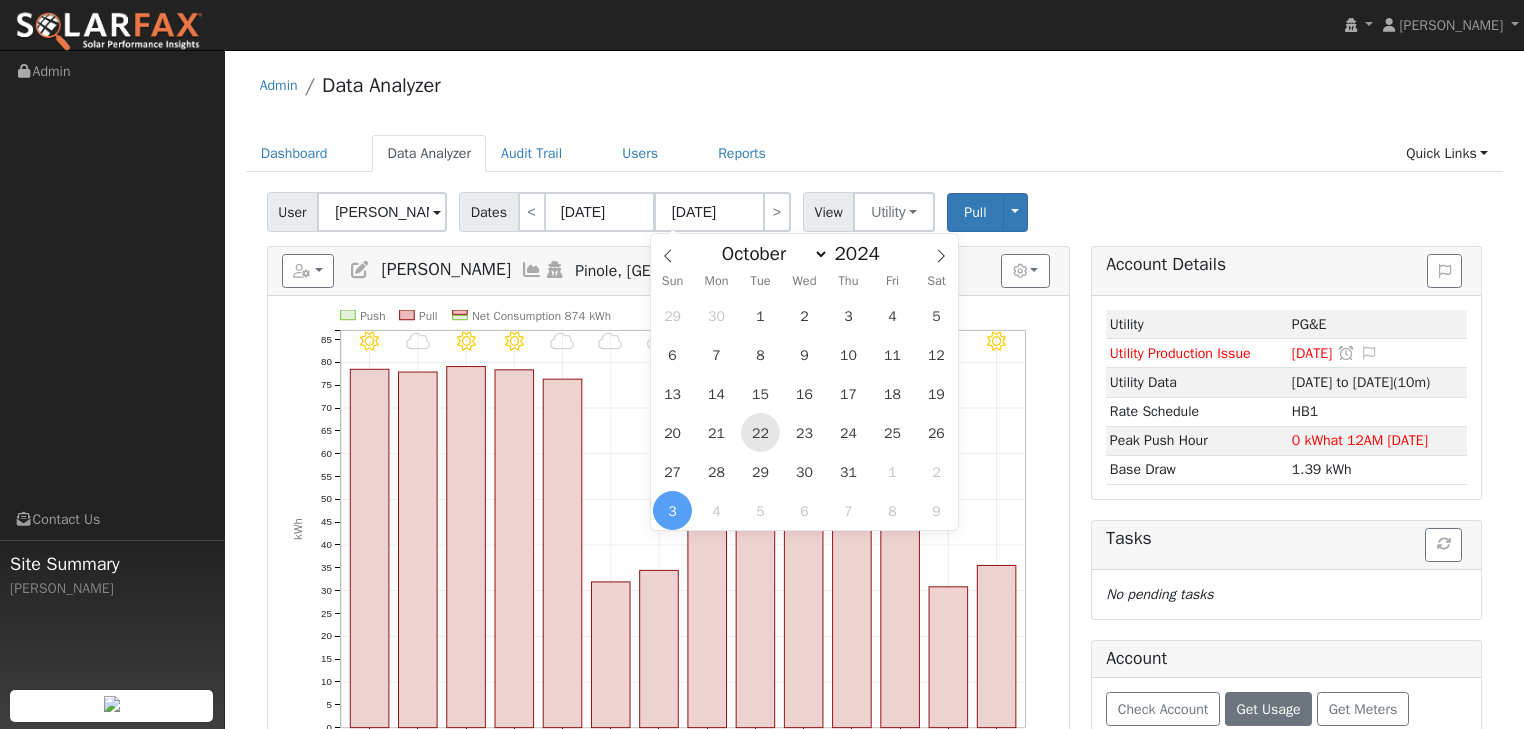 click on "22" at bounding box center (760, 432) 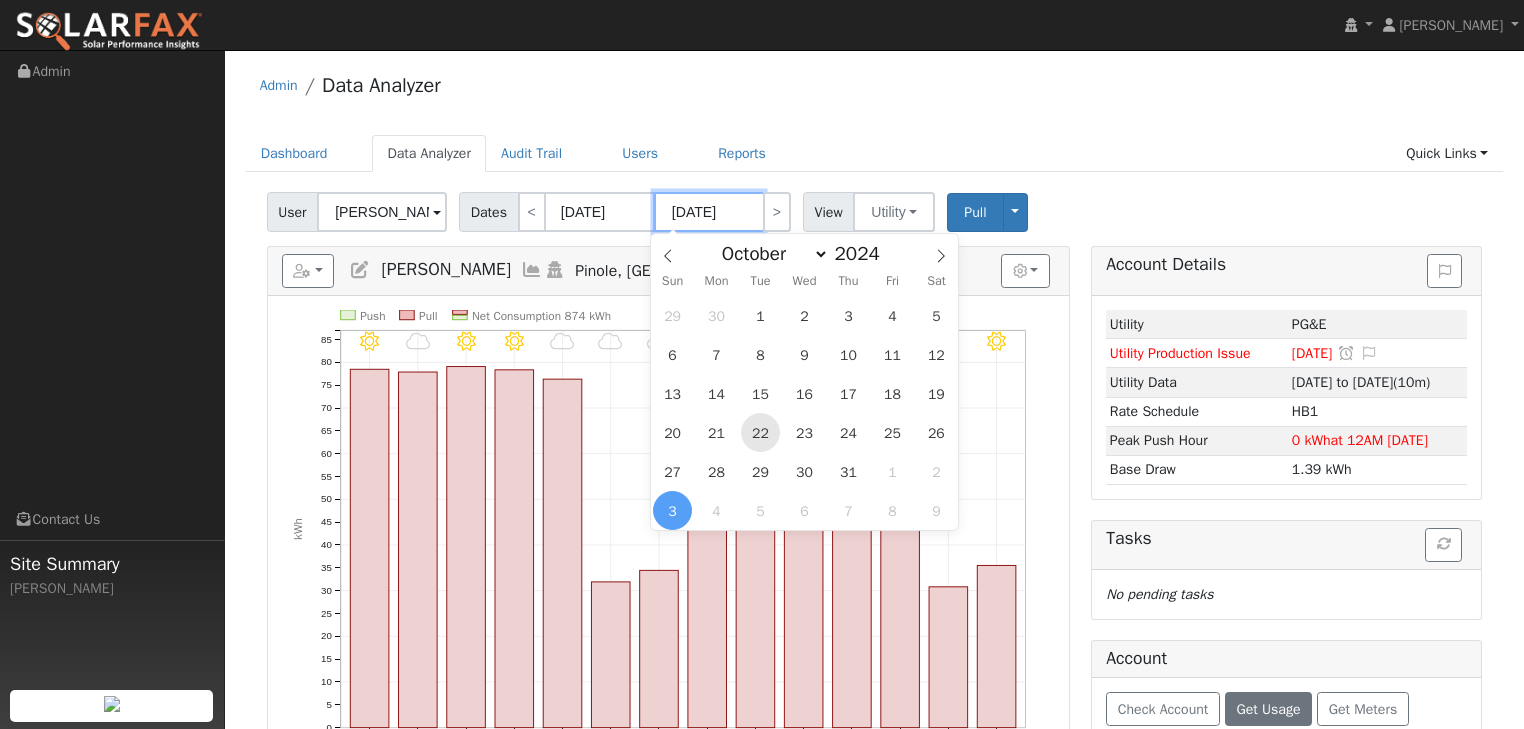 type on "10/22/2024" 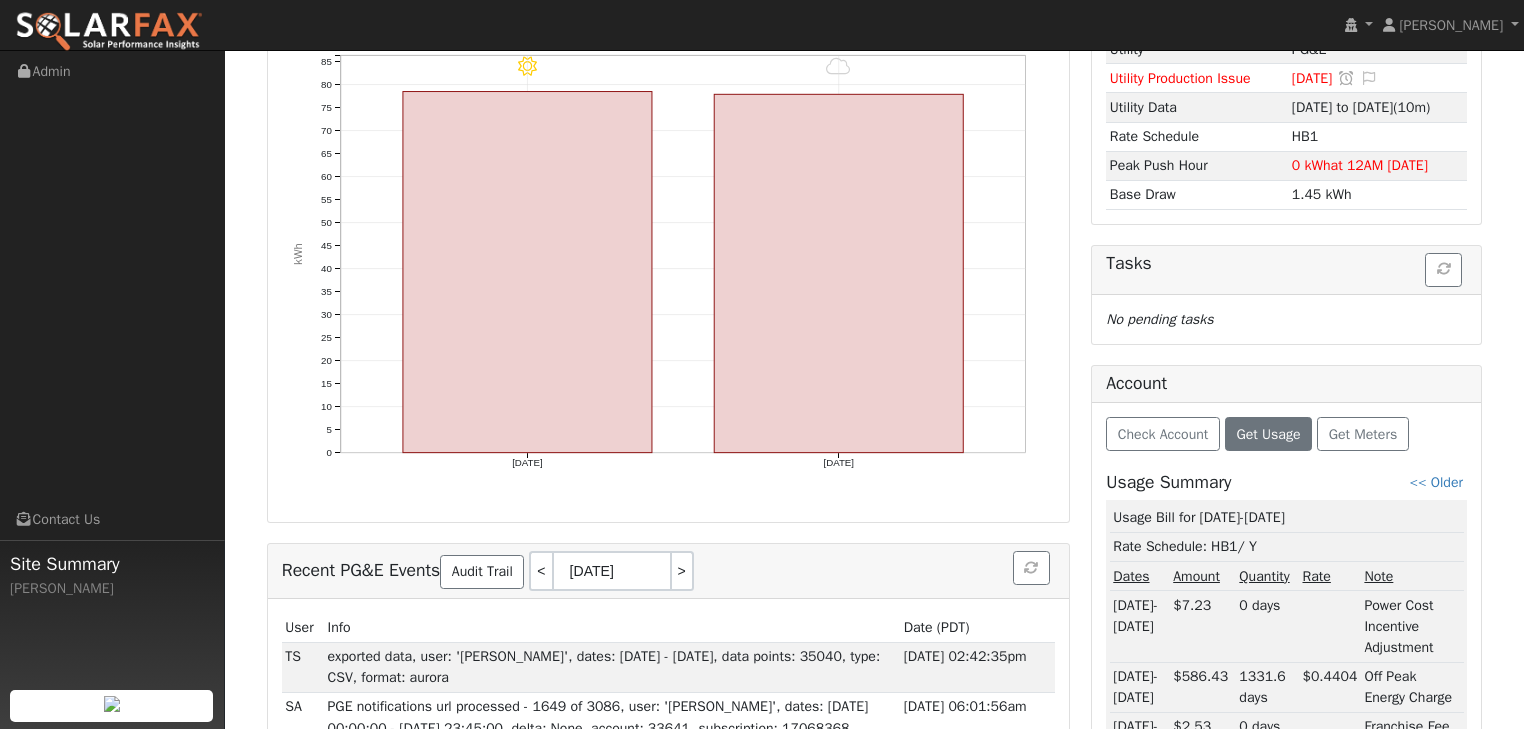 scroll, scrollTop: 160, scrollLeft: 0, axis: vertical 